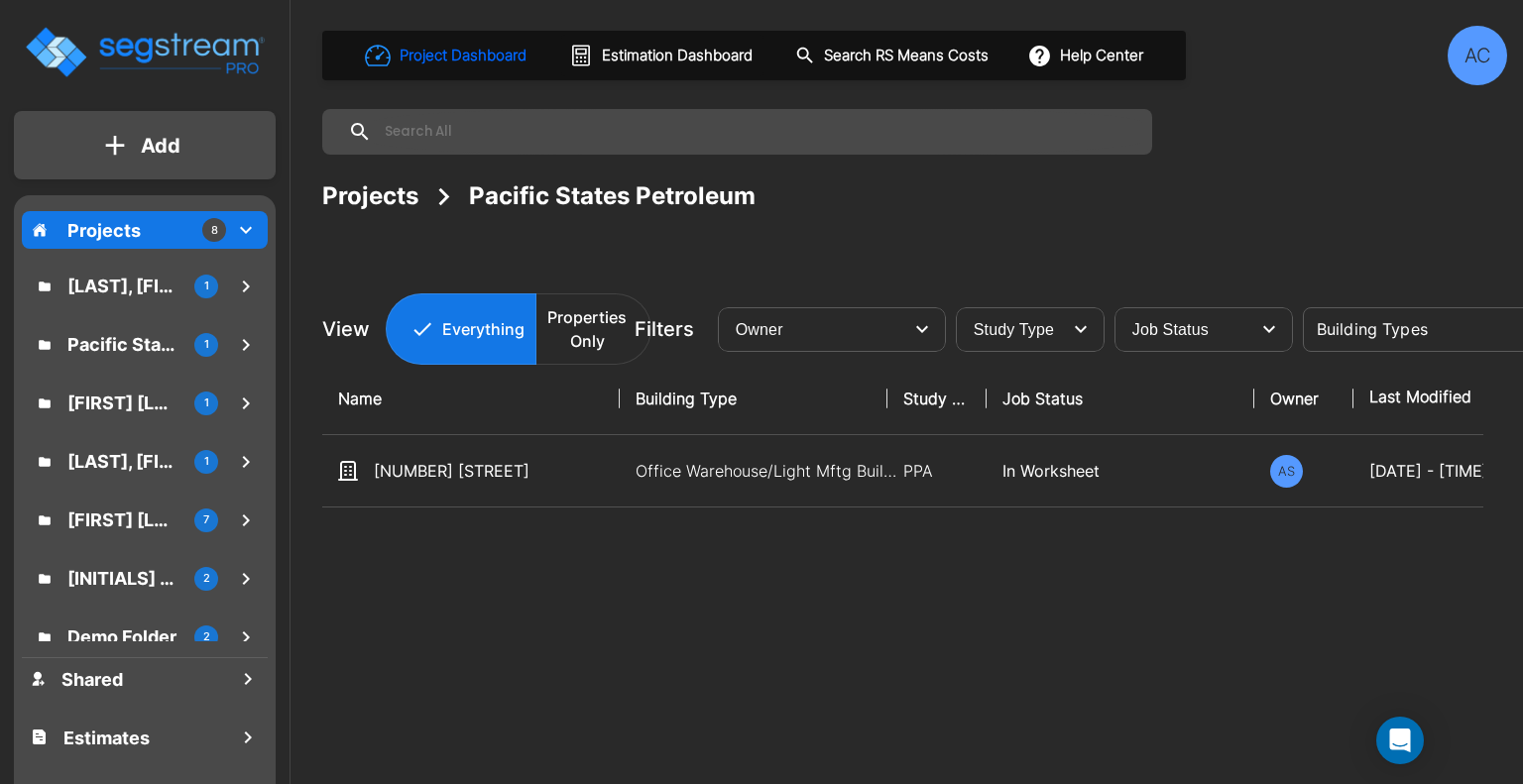 scroll, scrollTop: 0, scrollLeft: 0, axis: both 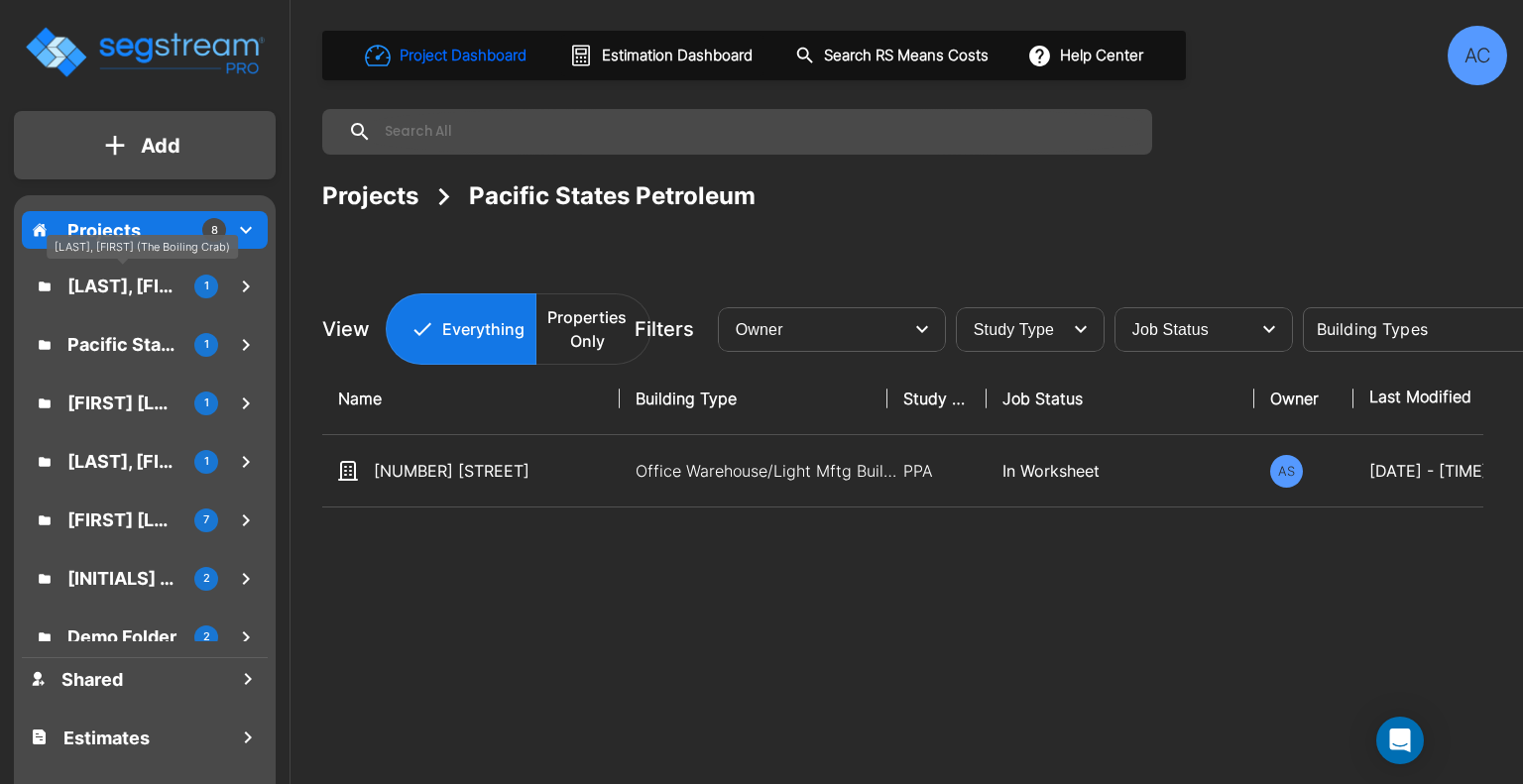 click on "Dam, Le (The Boiling Crab)" at bounding box center (123, 285) 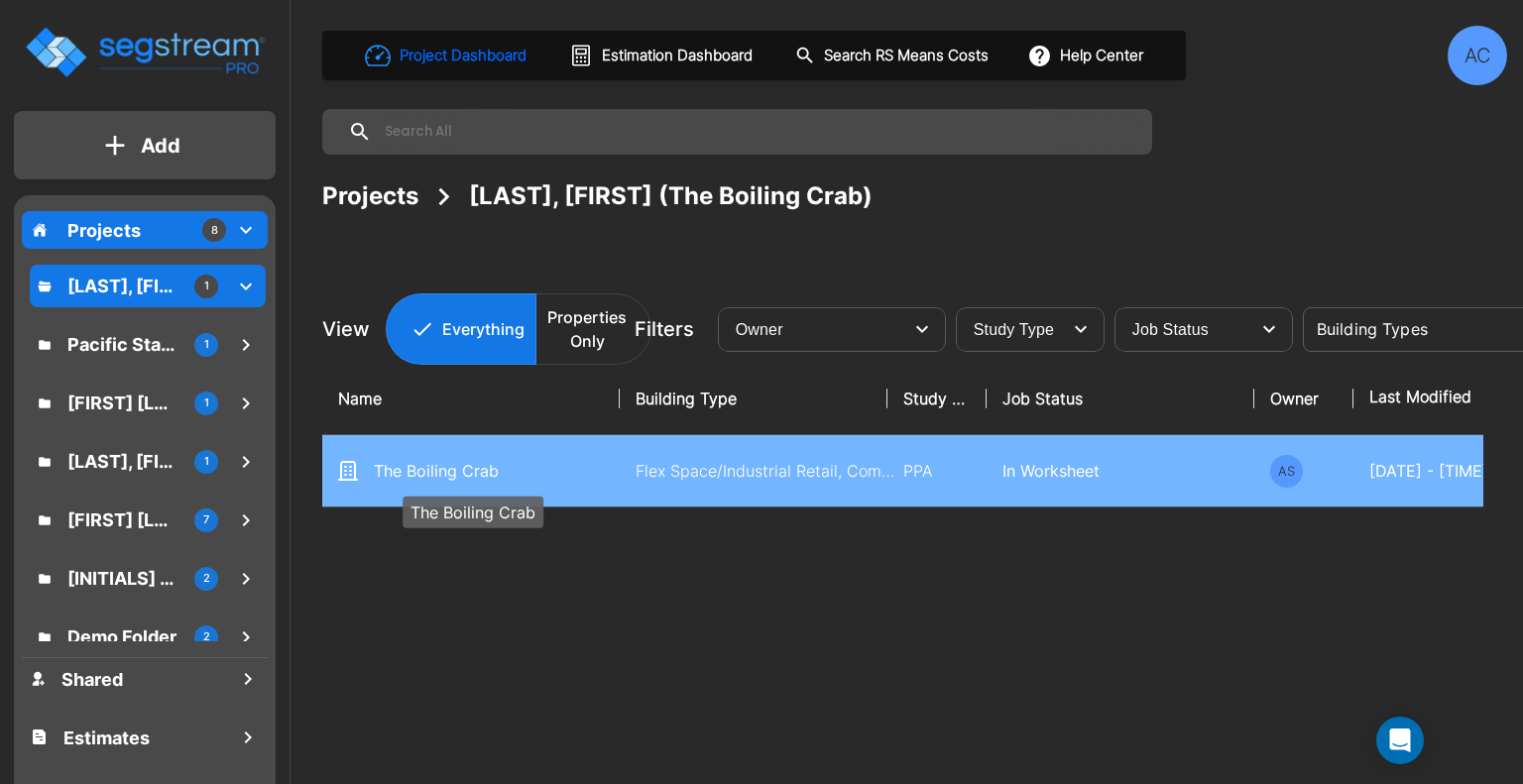 click on "The Boiling Crab" at bounding box center [473, 471] 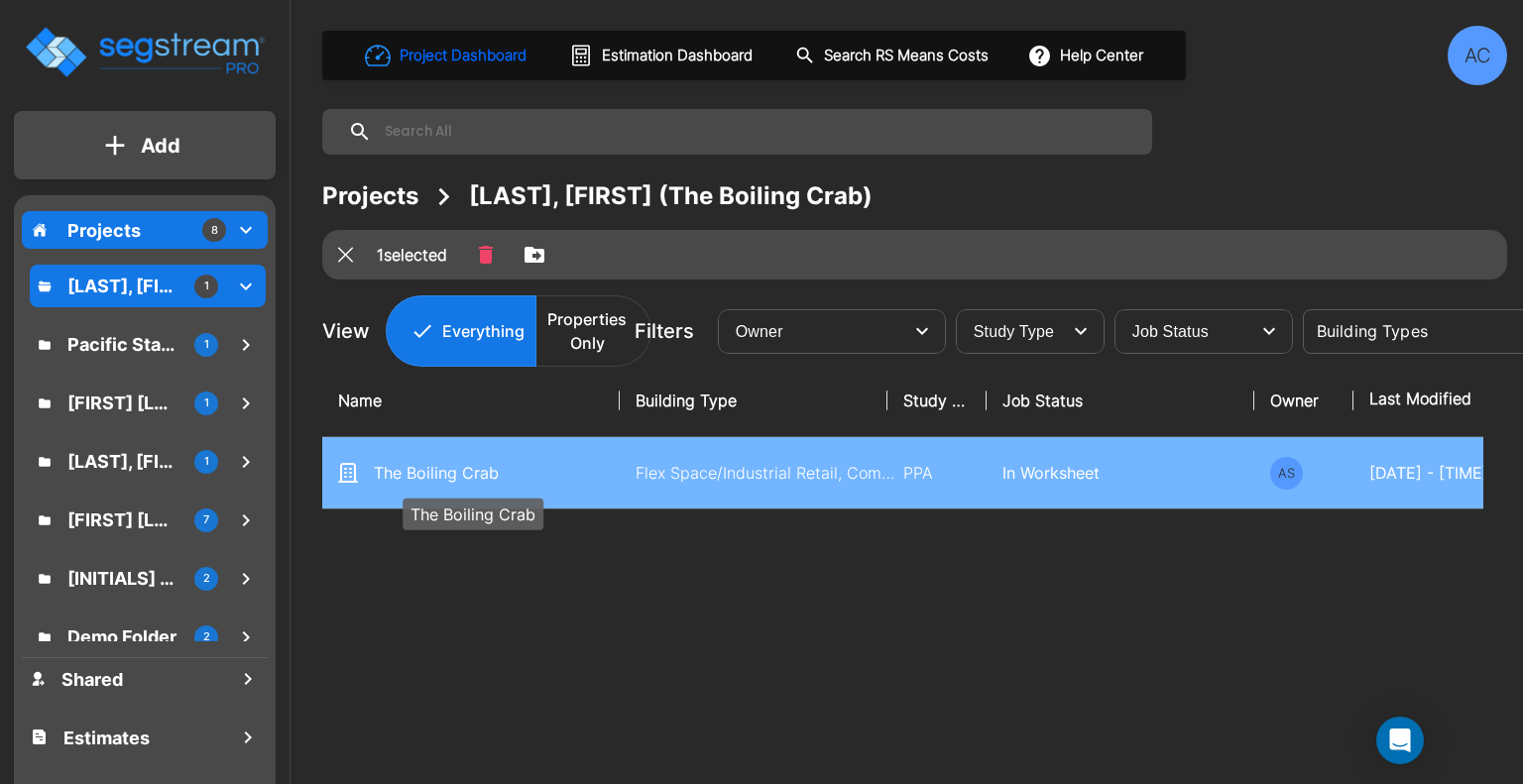 click on "The Boiling Crab" at bounding box center [473, 473] 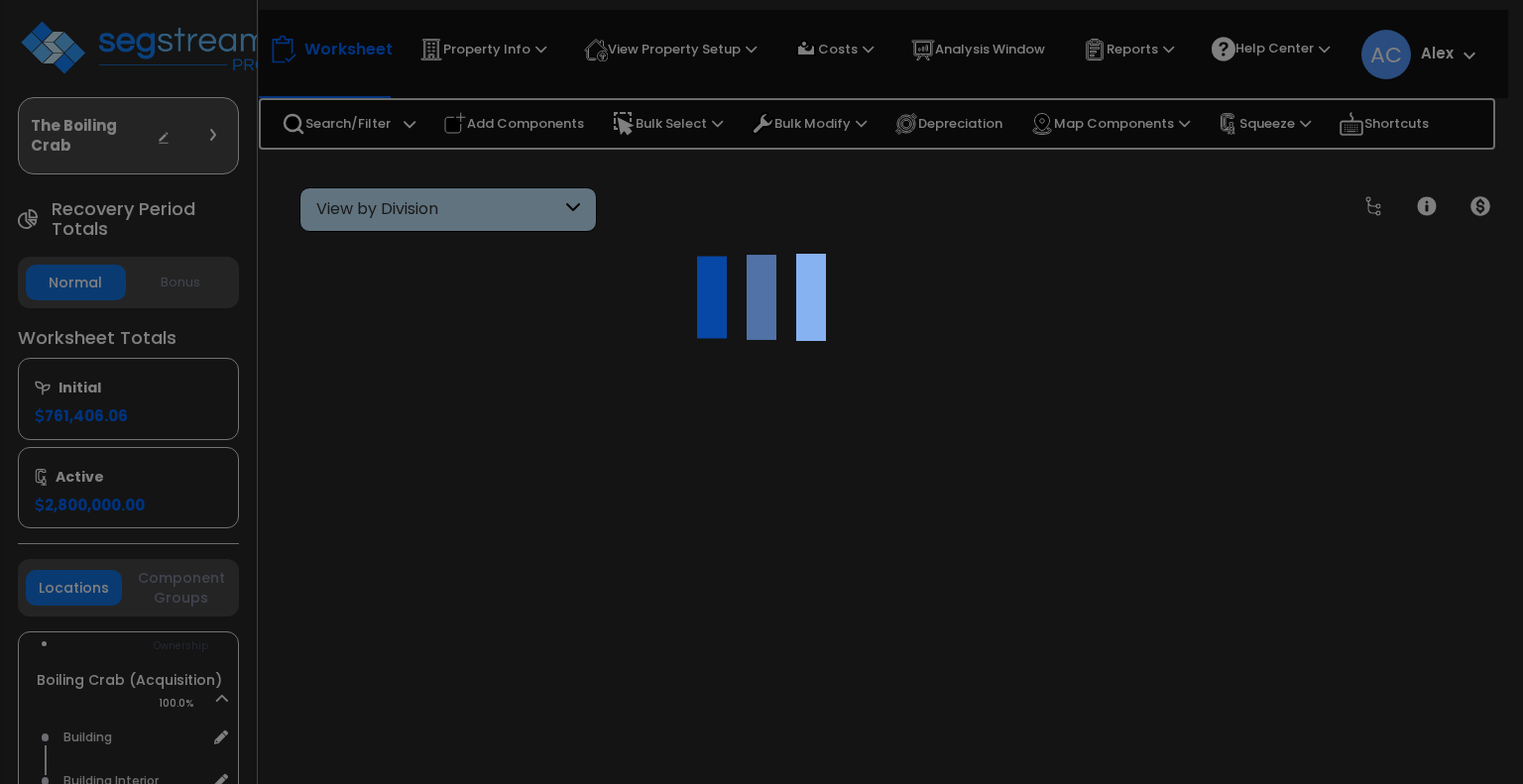 scroll, scrollTop: 0, scrollLeft: 0, axis: both 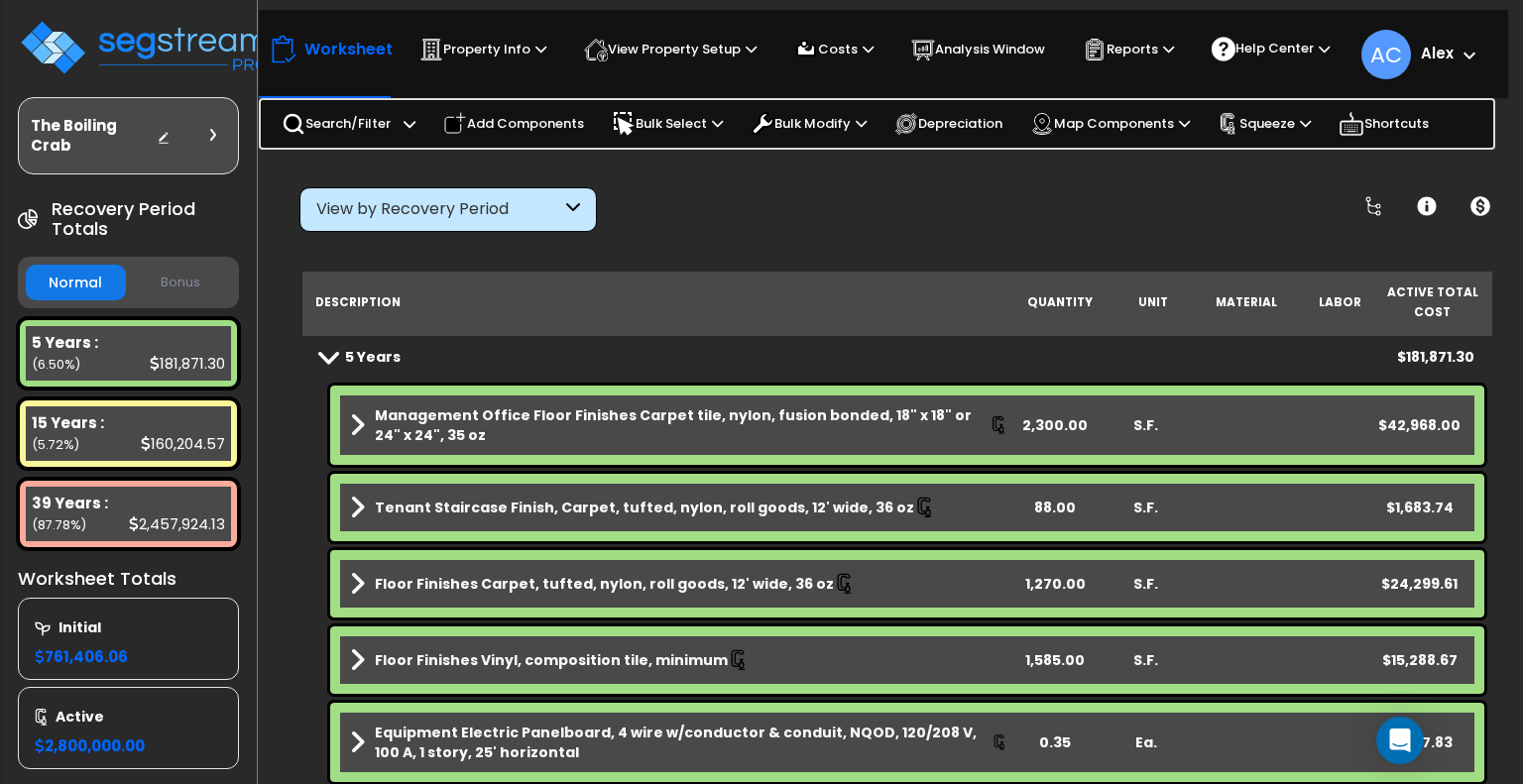 click on "5 Years" at bounding box center [360, 357] 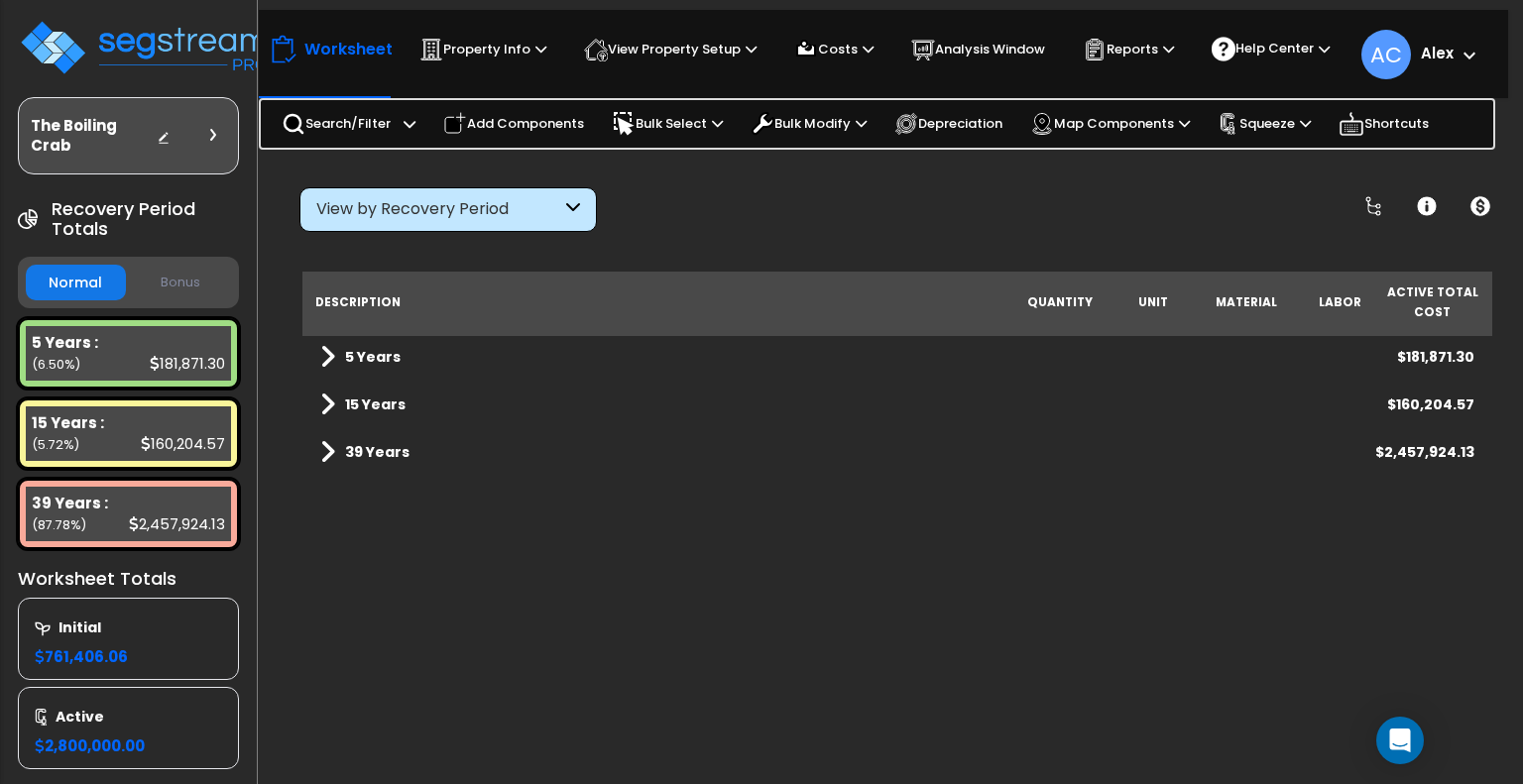 click at bounding box center (327, 452) 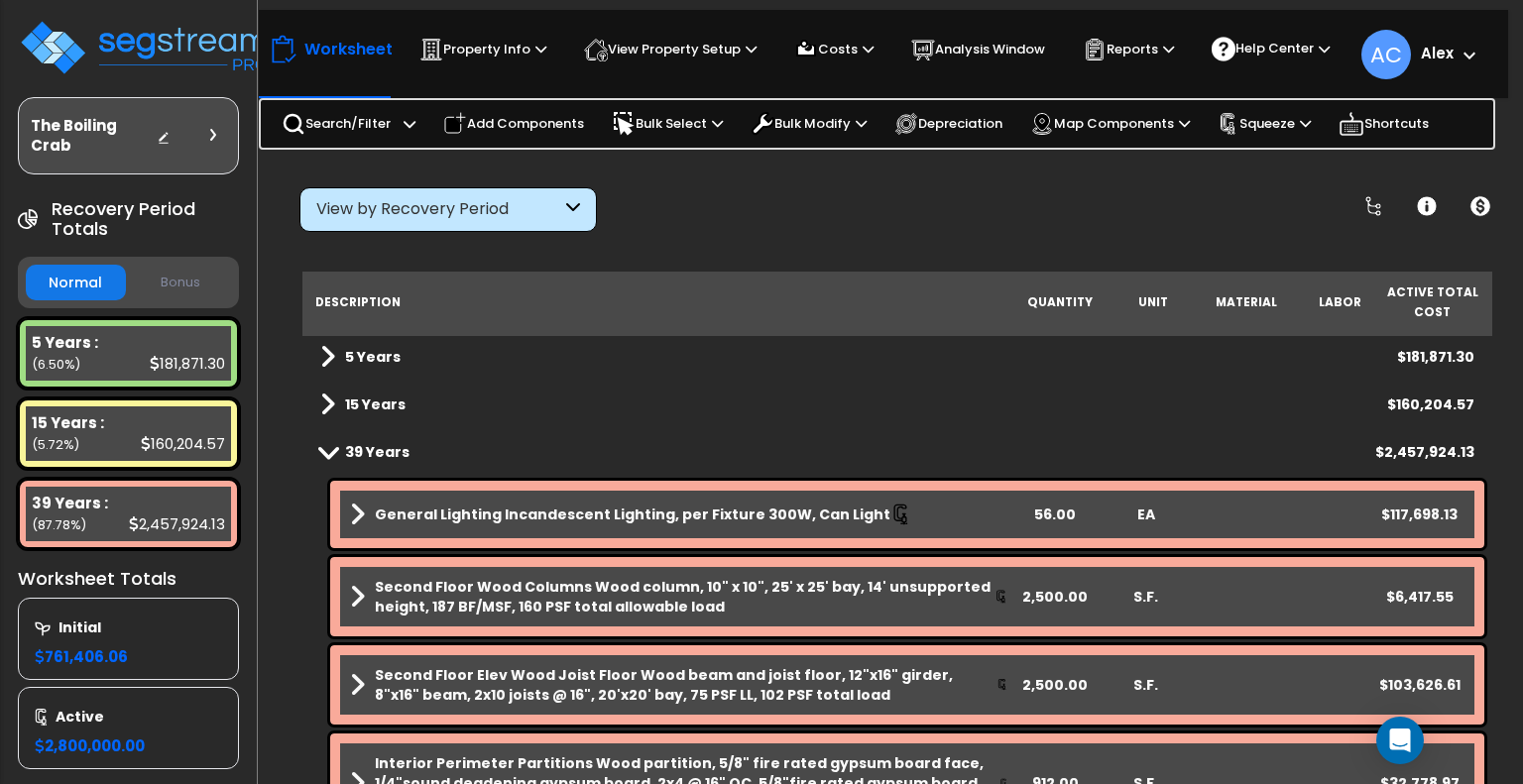 click at bounding box center [573, 209] 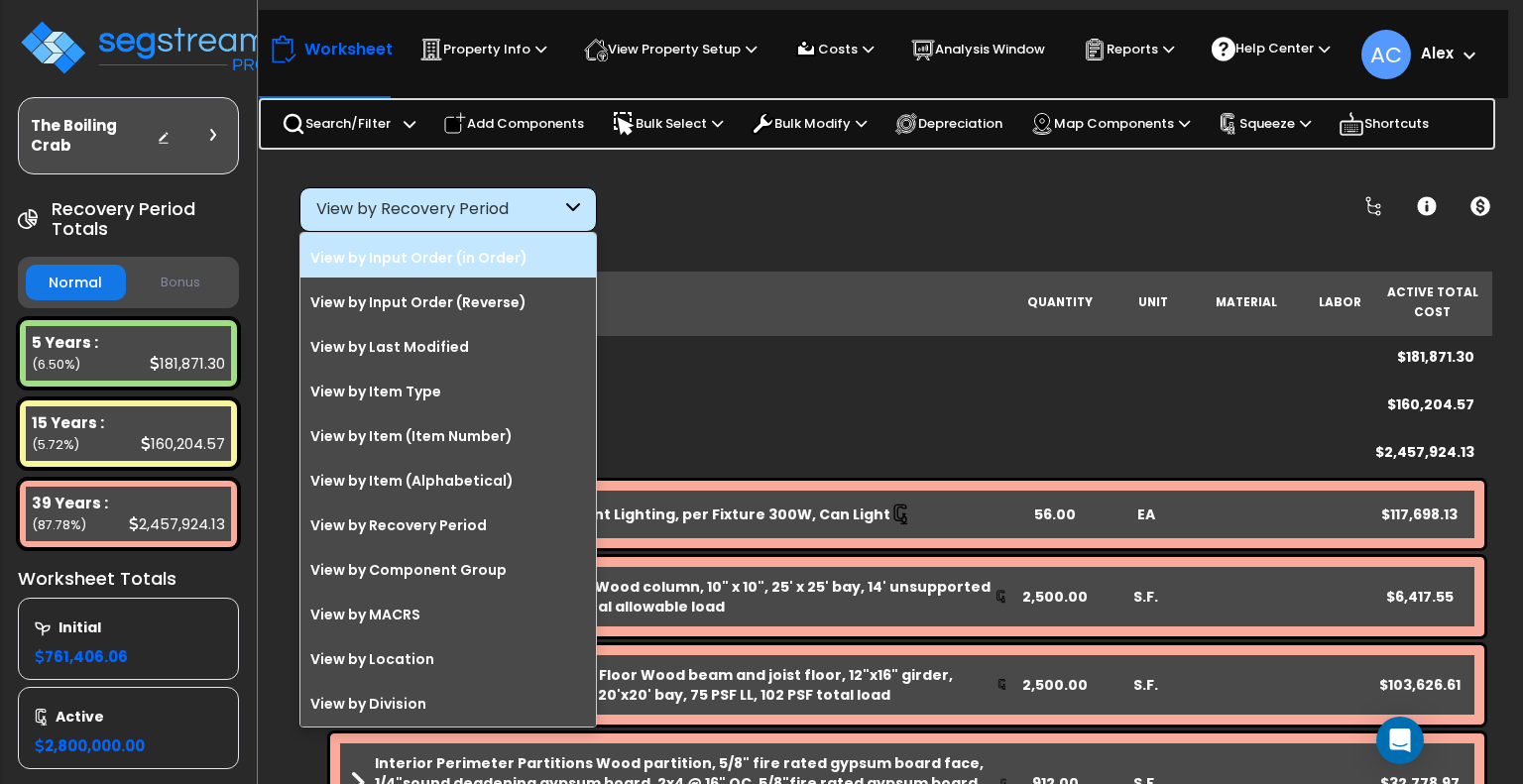 click on "View by Input Order (in Order)" at bounding box center [448, 258] 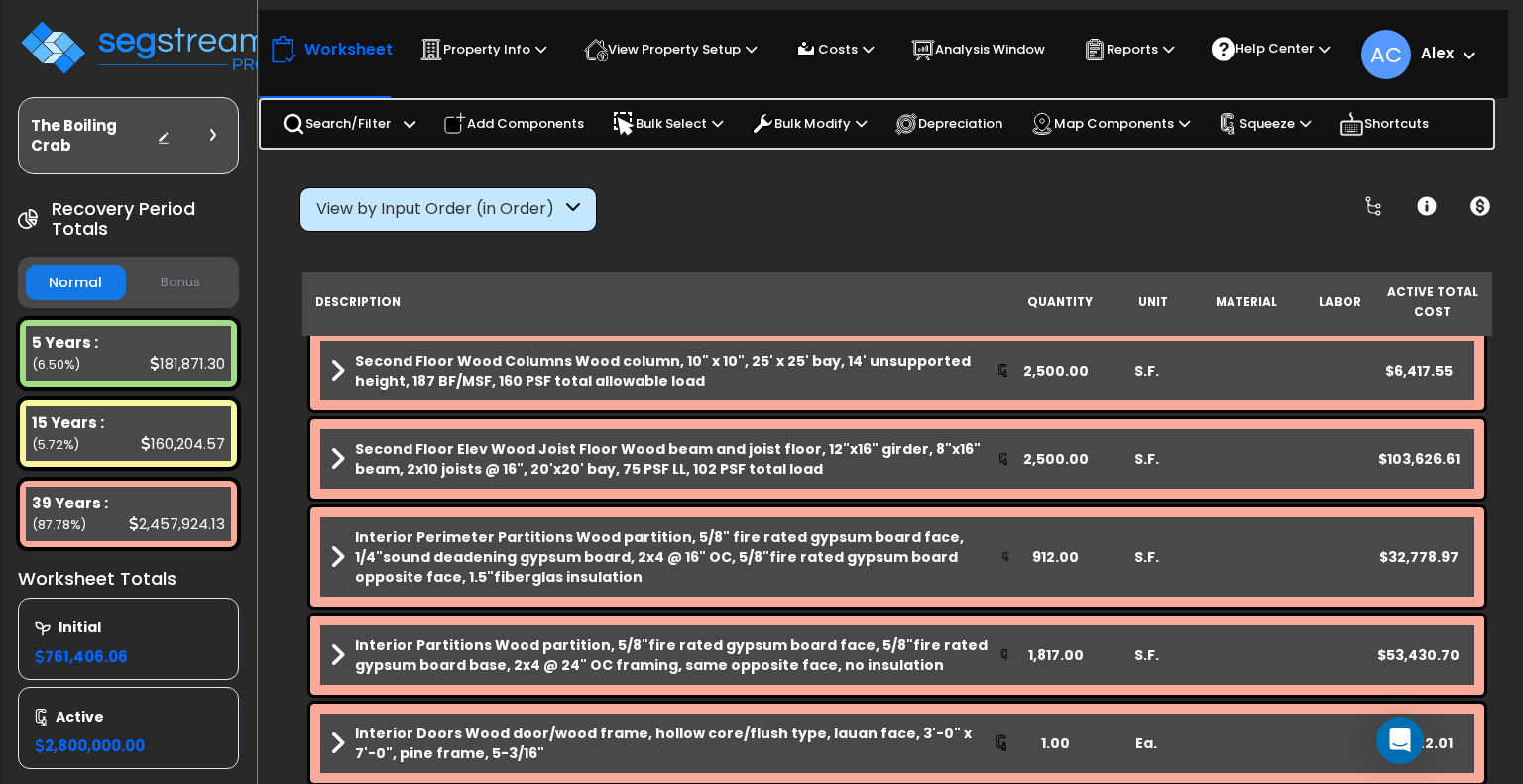 scroll, scrollTop: 86, scrollLeft: 0, axis: vertical 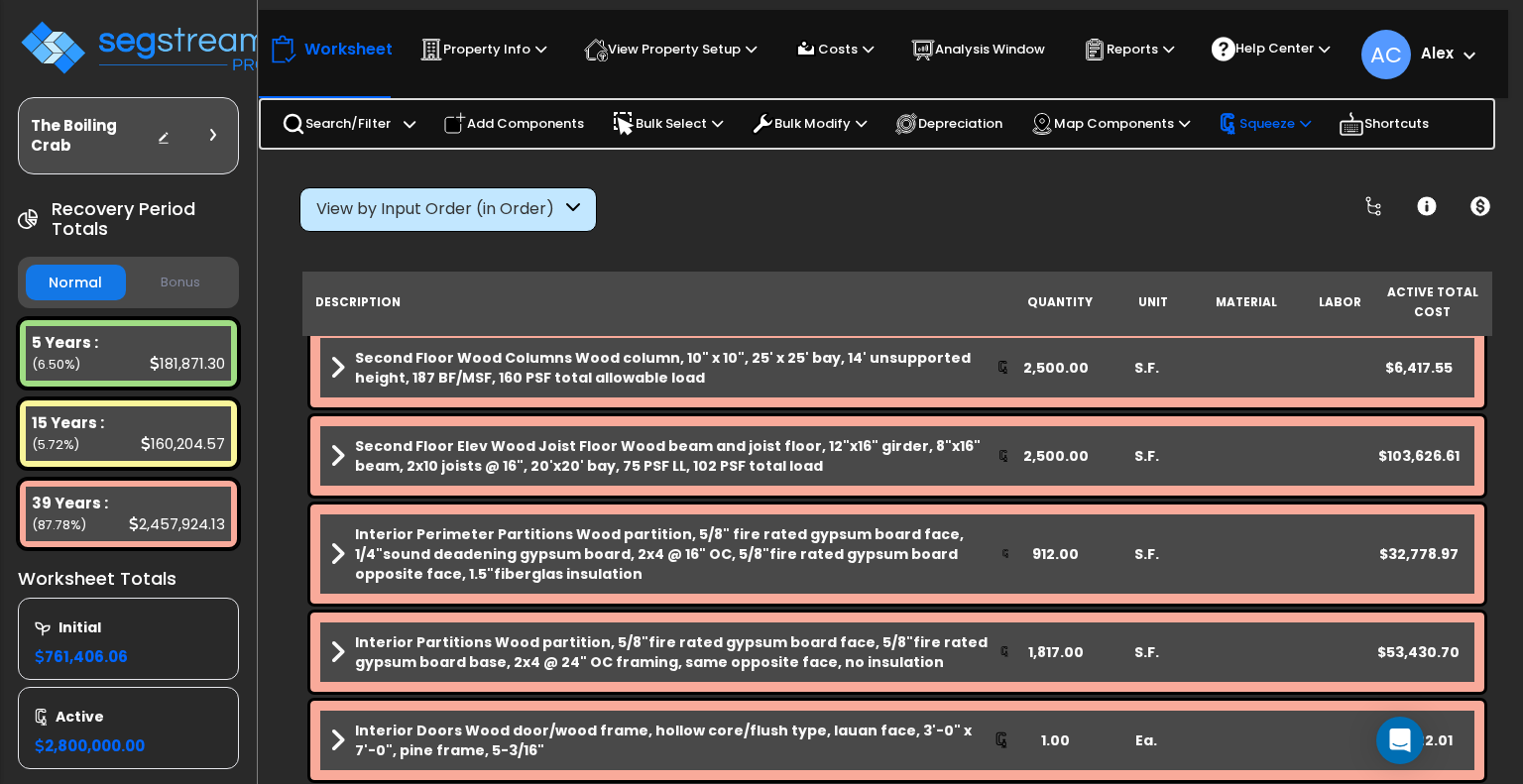 click on "Squeeze" at bounding box center (1264, 124) 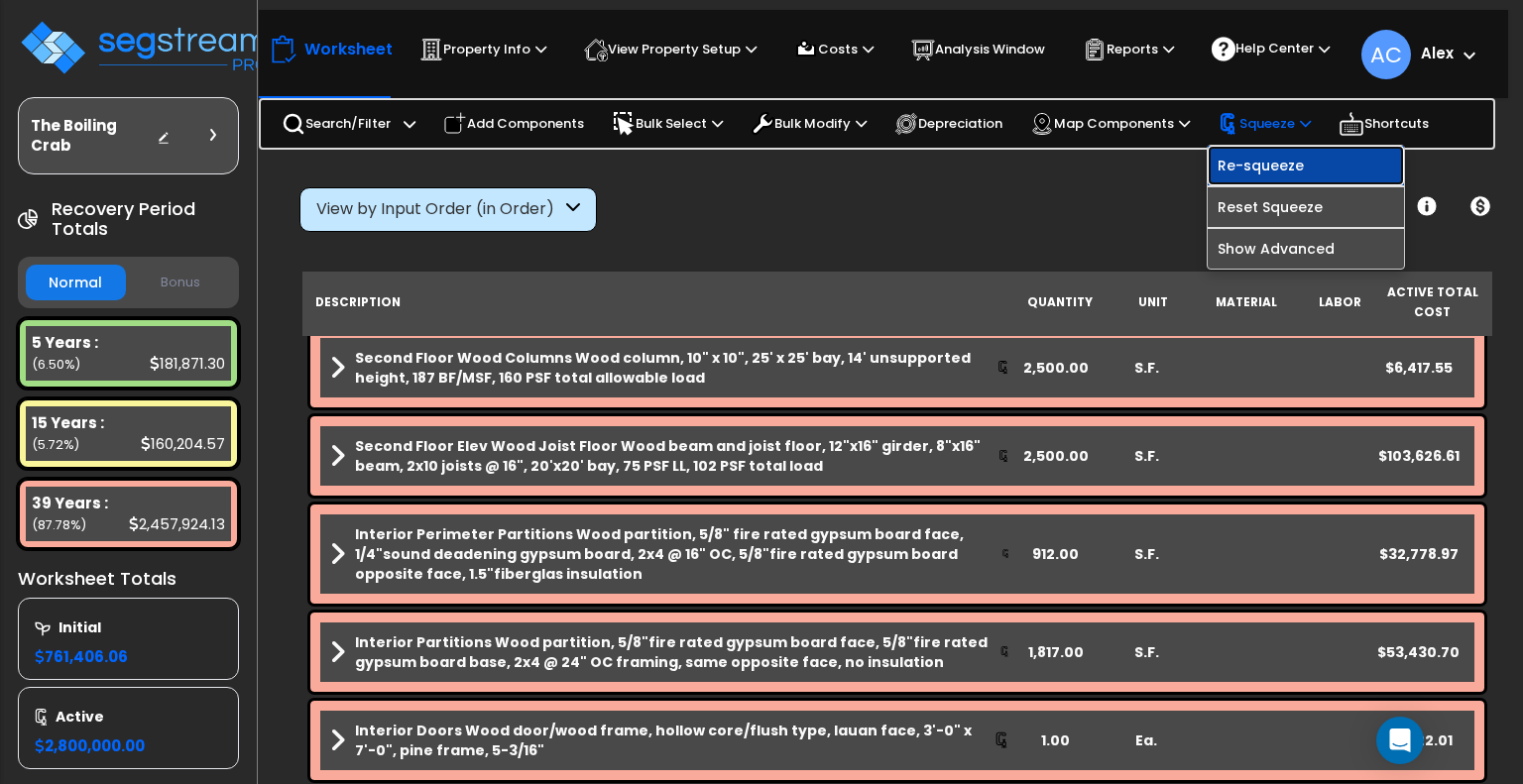 click on "Re-squeeze" at bounding box center [1306, 166] 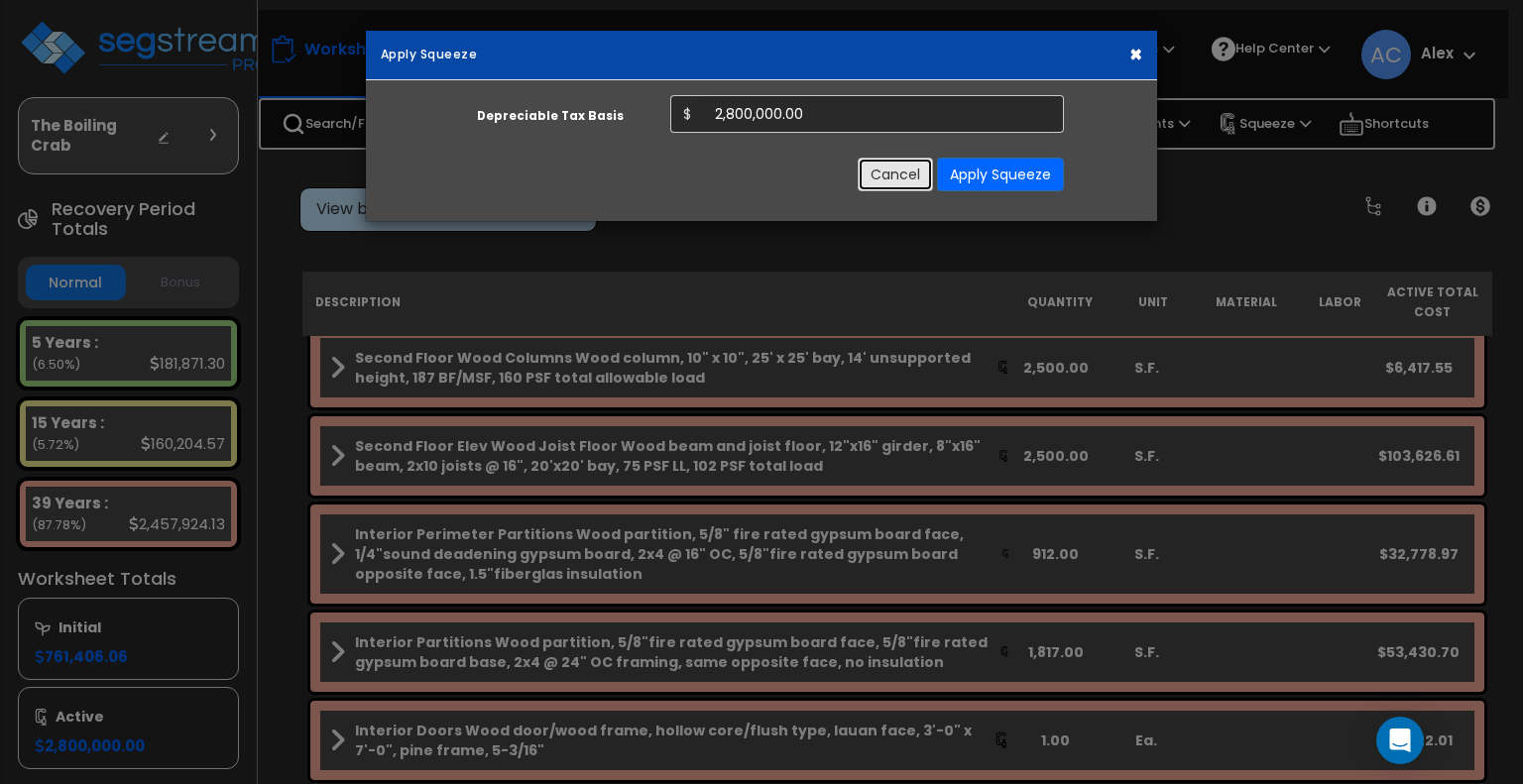 click on "Cancel" at bounding box center [895, 174] 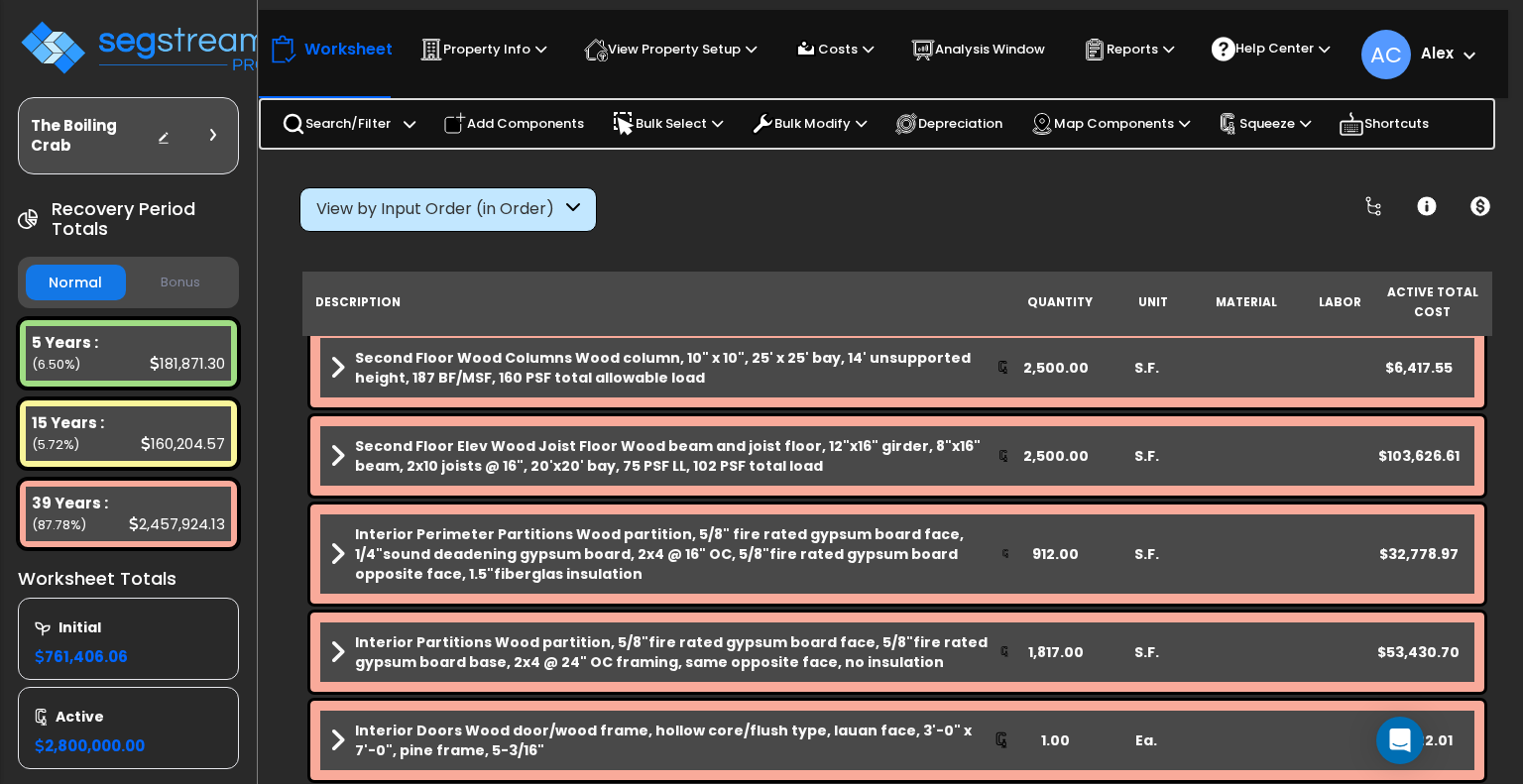 click on "761,406.06" at bounding box center (81, 656) 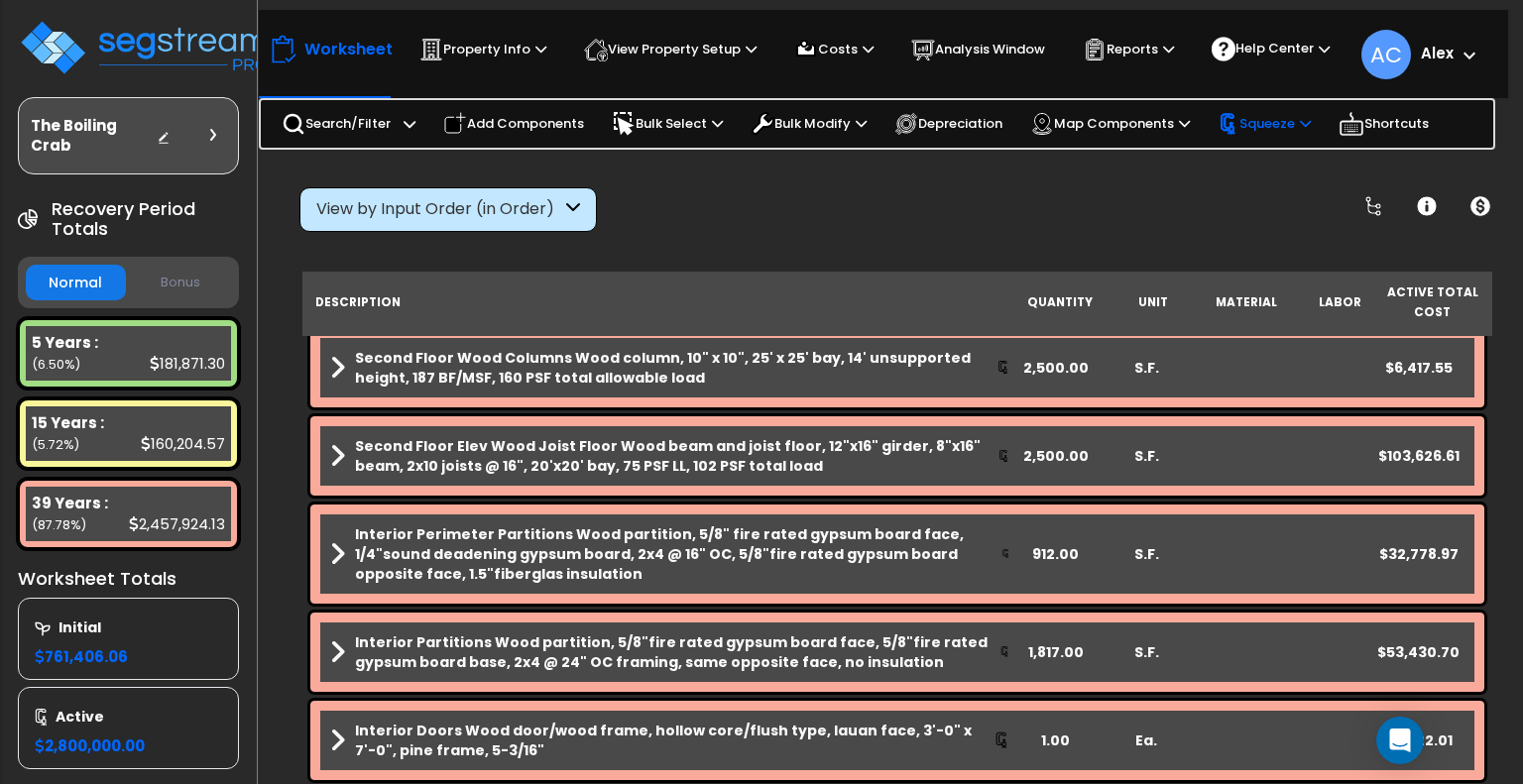click on "Squeeze" at bounding box center (1264, 124) 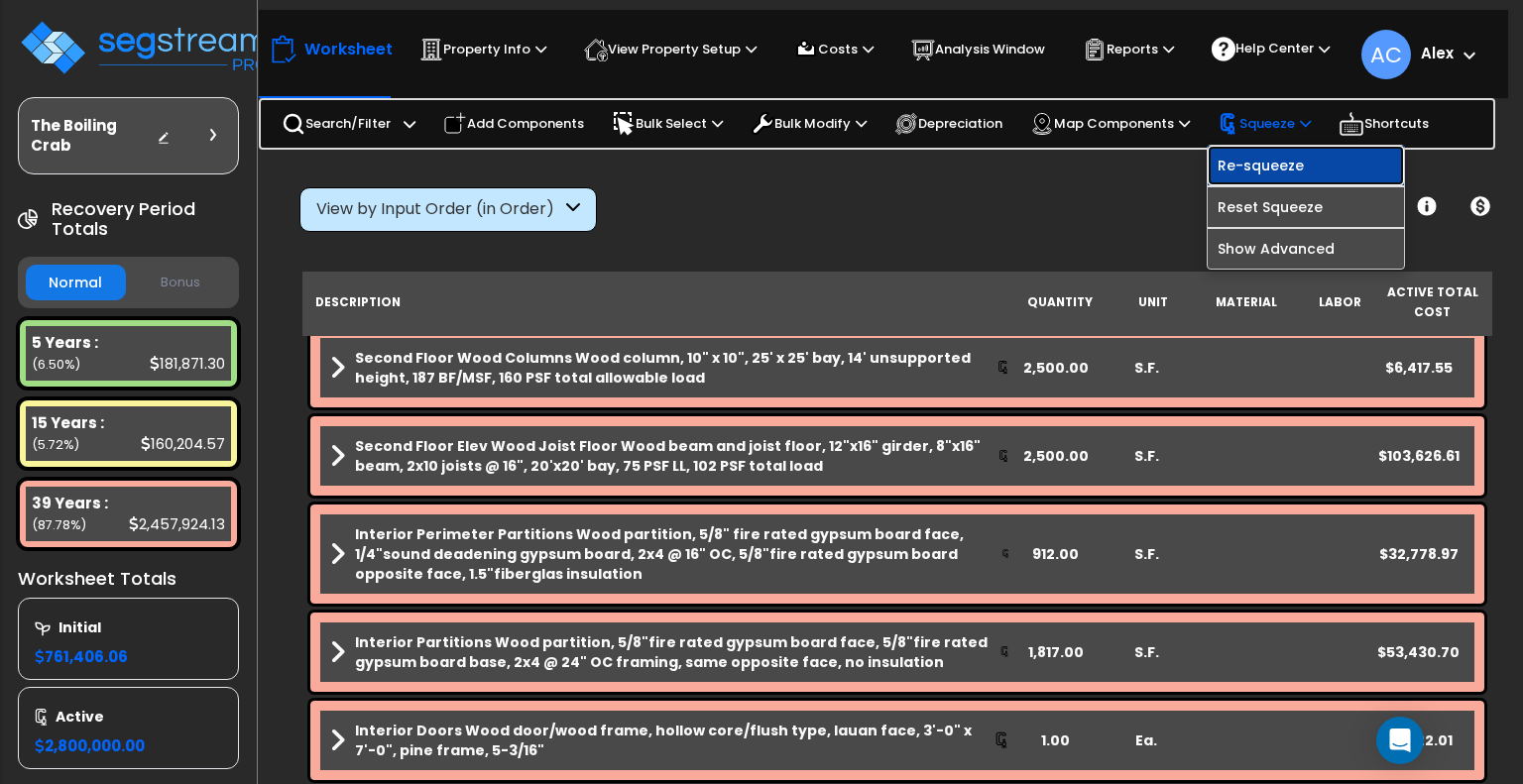 click on "Re-squeeze" at bounding box center (1306, 166) 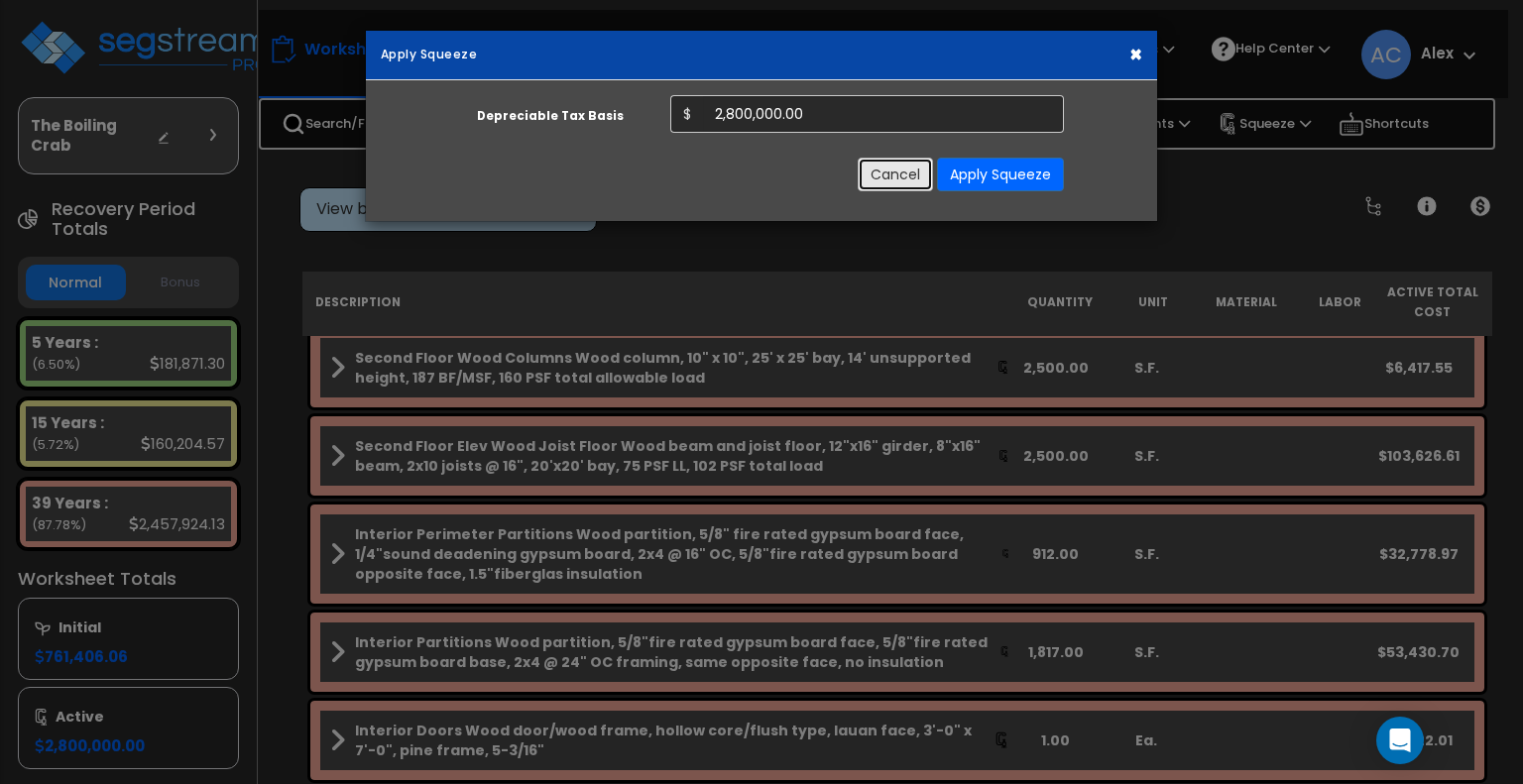 click on "Cancel" at bounding box center (895, 174) 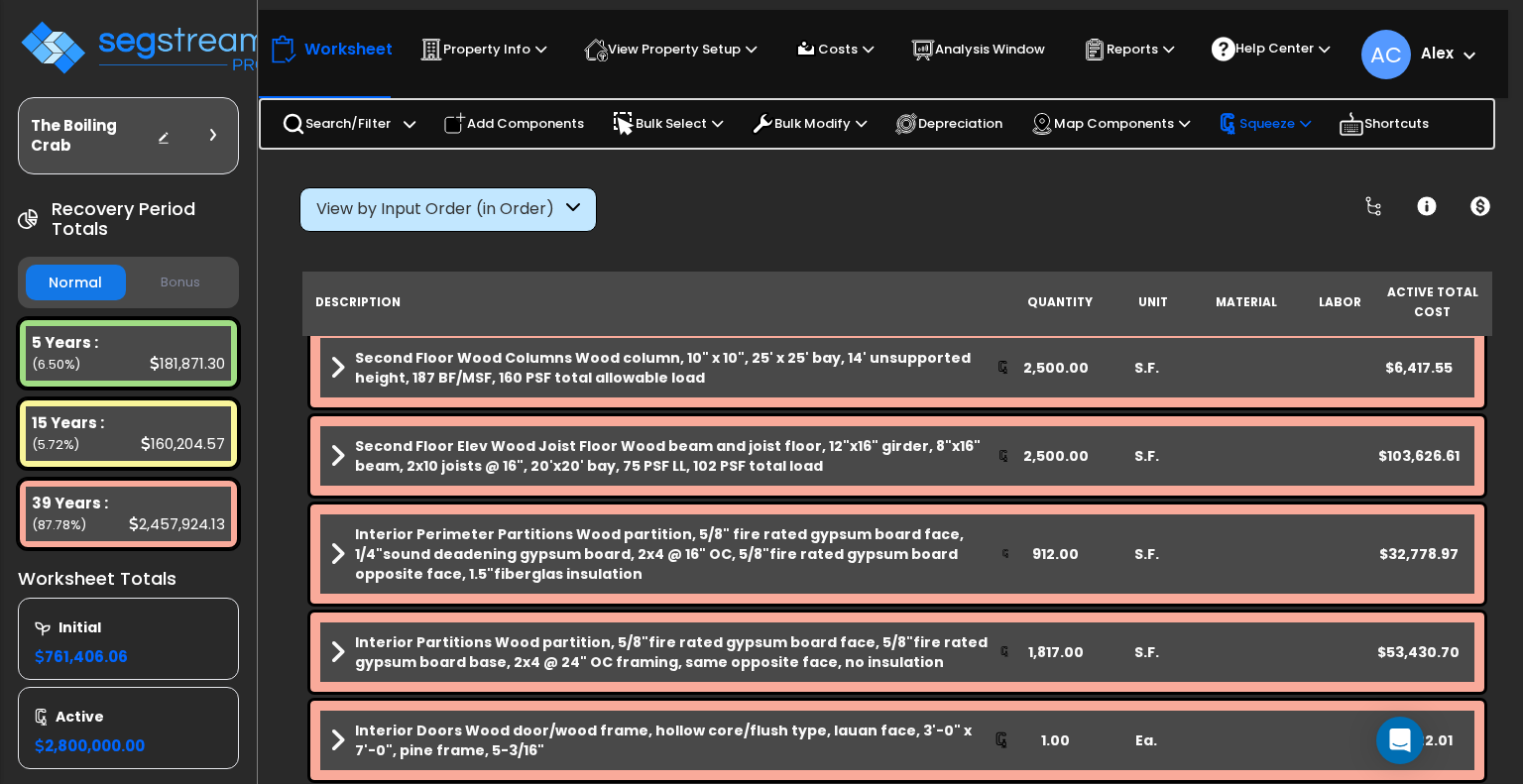 click 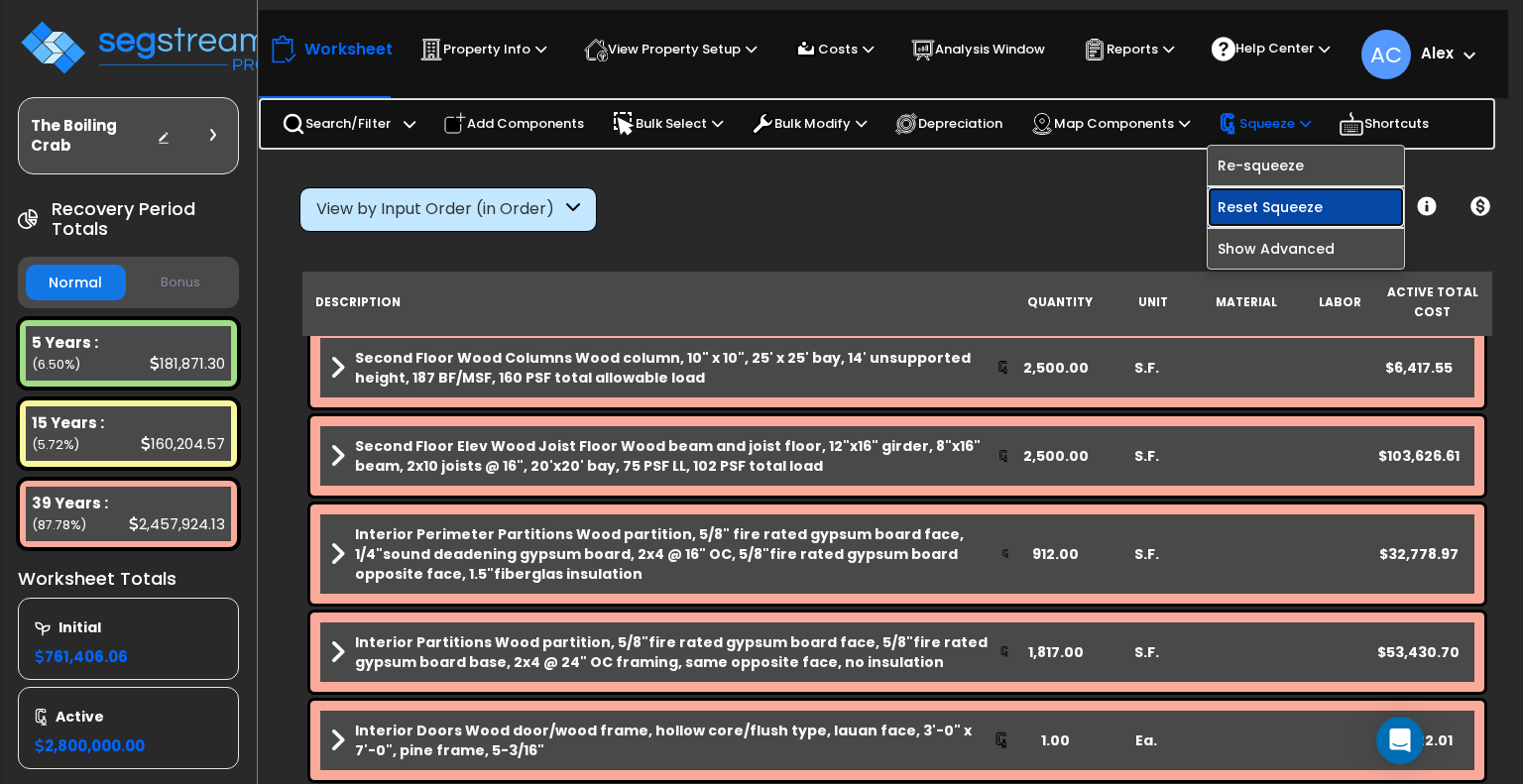 click on "Reset Squeeze" at bounding box center (1306, 207) 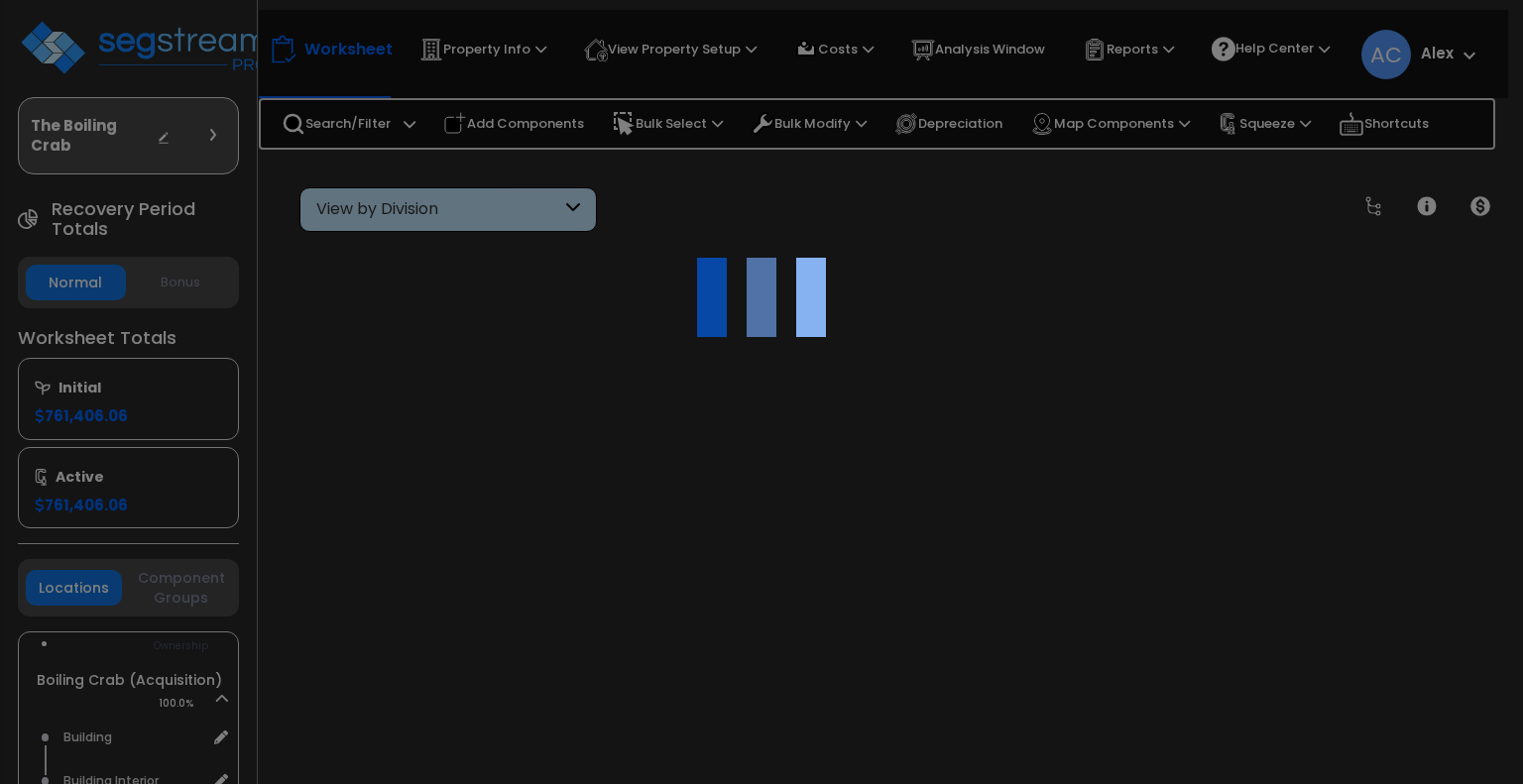 scroll, scrollTop: 0, scrollLeft: 0, axis: both 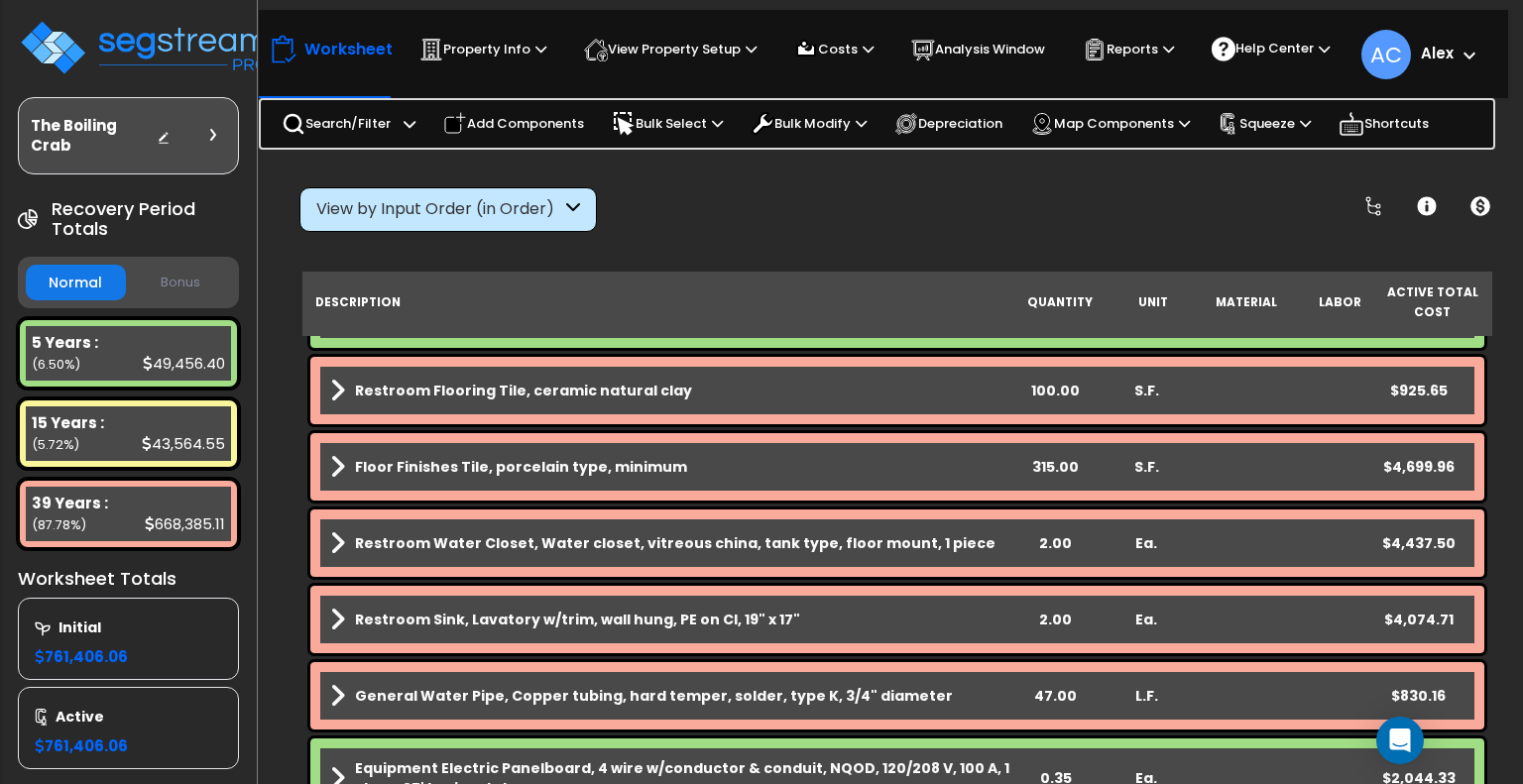 click on "View by Input Order (in Order)" at bounding box center [448, 209] 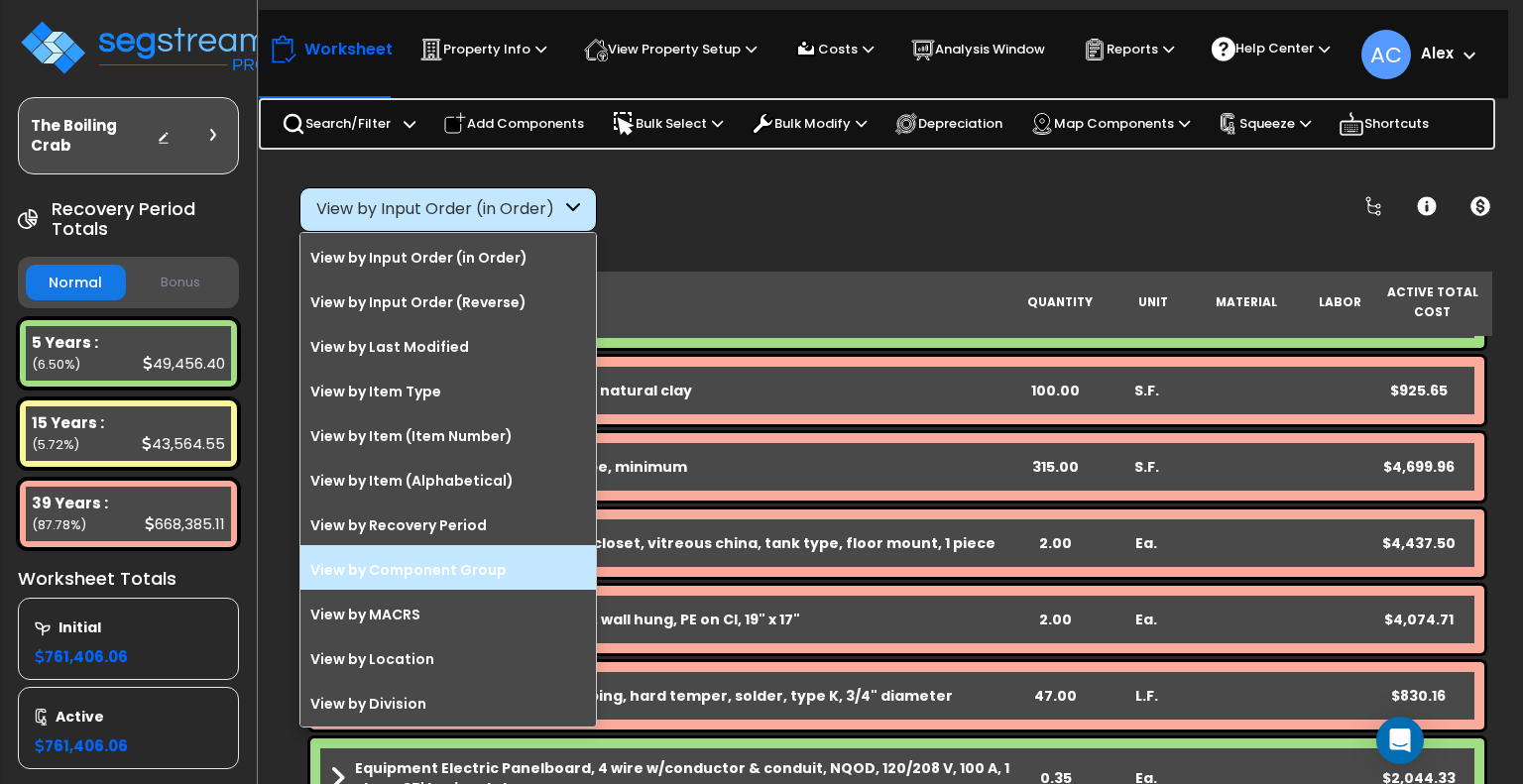 click on "View by Component Group" at bounding box center (448, 570) 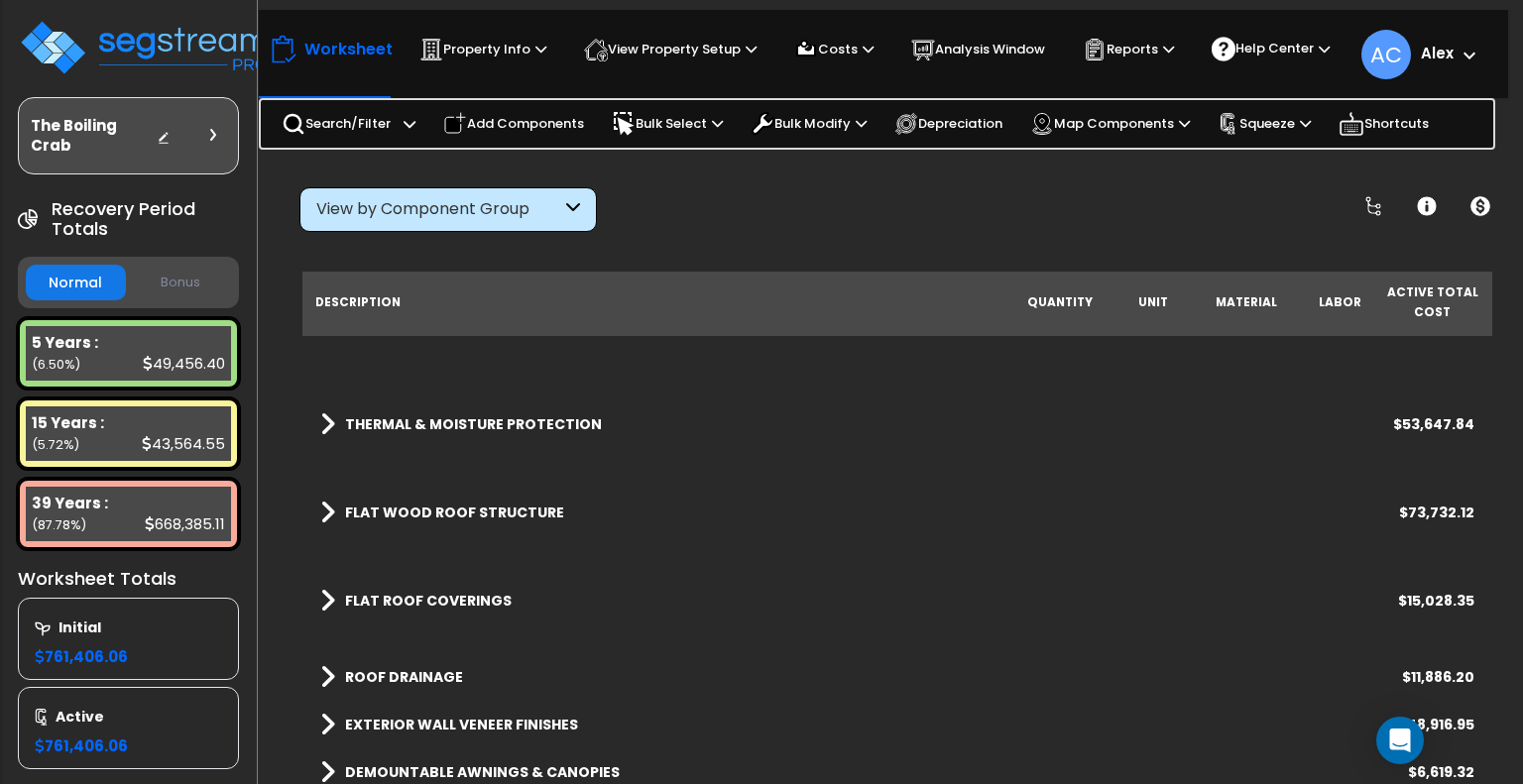 scroll, scrollTop: 0, scrollLeft: 0, axis: both 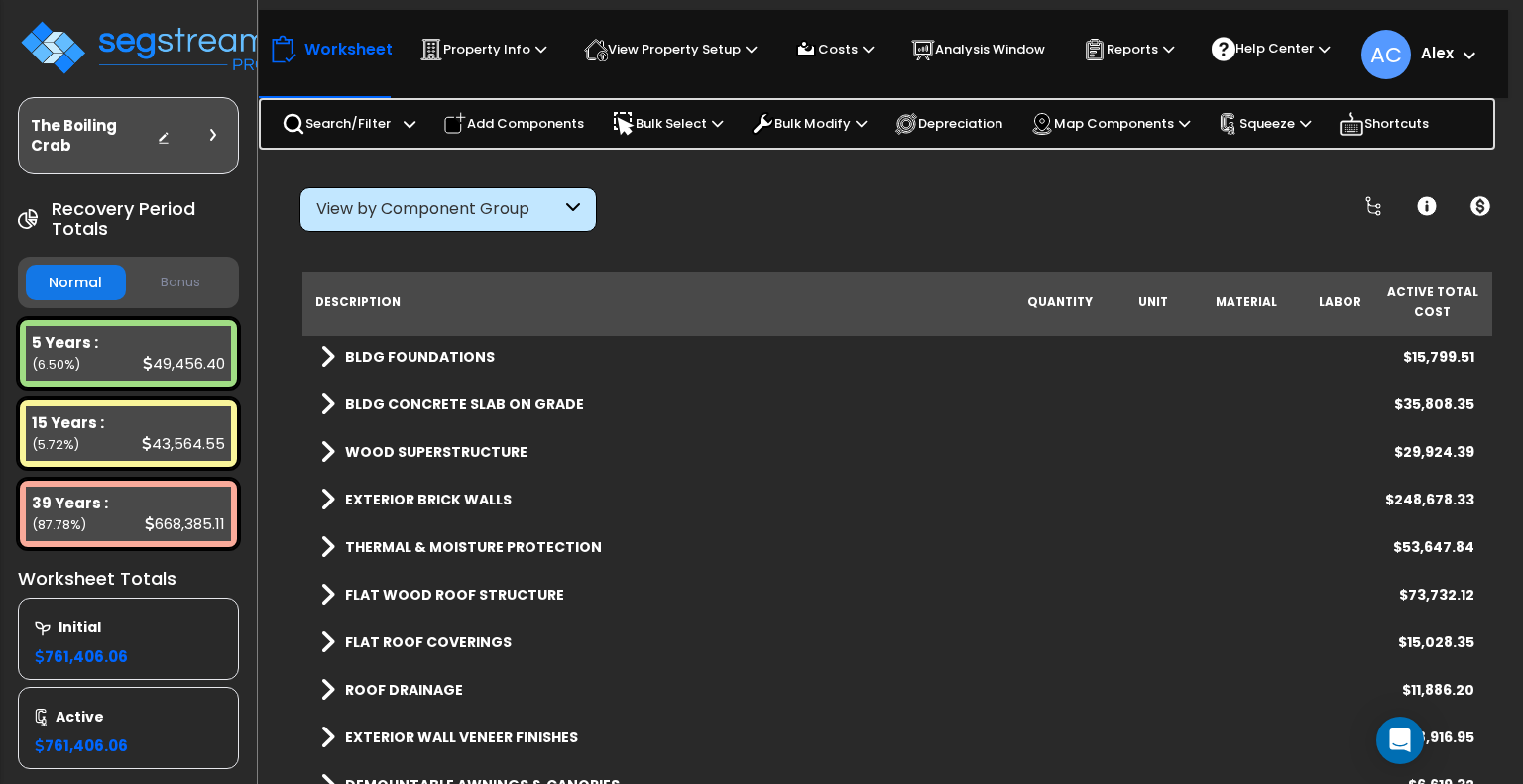 click at bounding box center [327, 452] 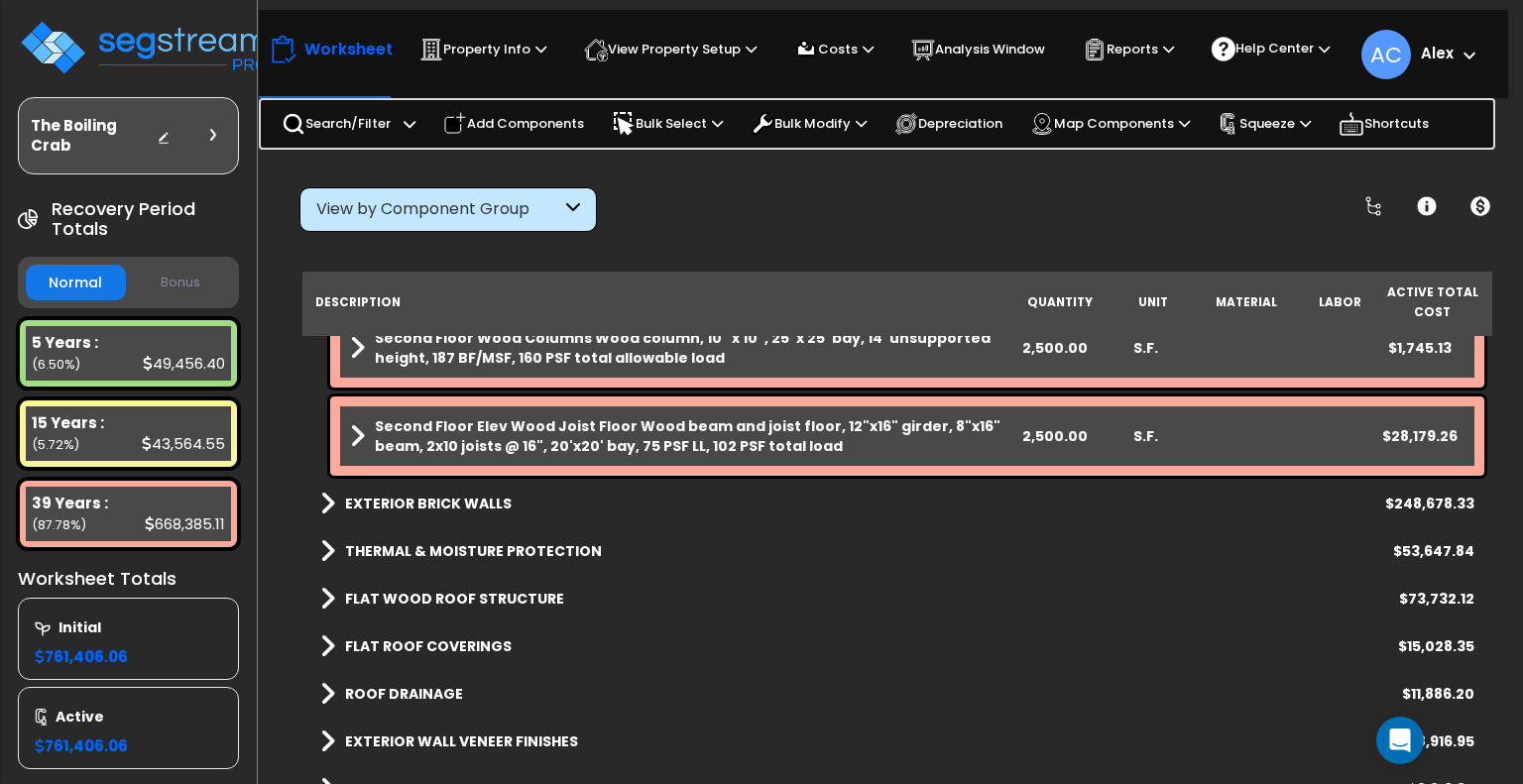 scroll, scrollTop: 173, scrollLeft: 0, axis: vertical 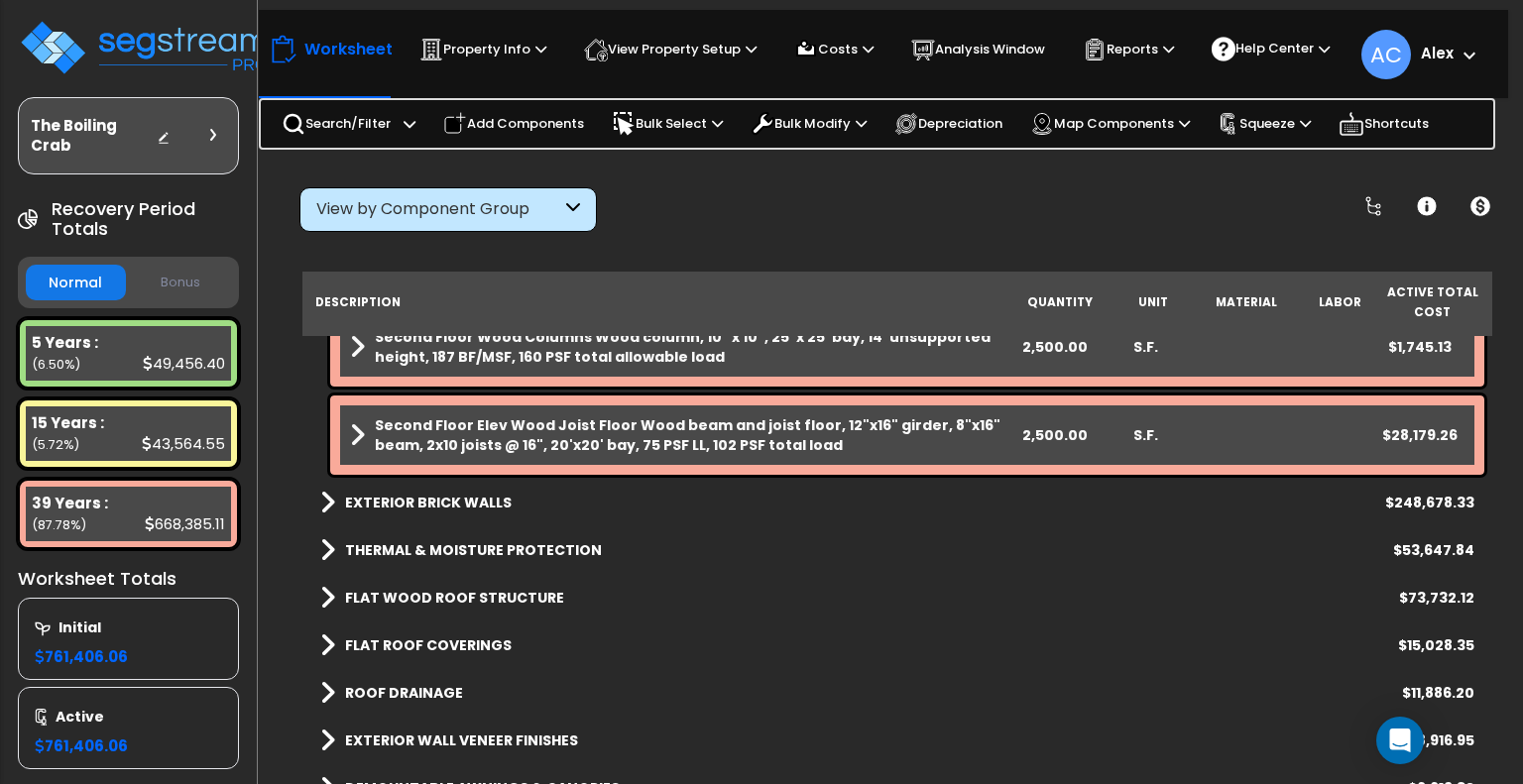 click on "EXTERIOR BRICK WALLS $248,678.33" at bounding box center (897, 503) 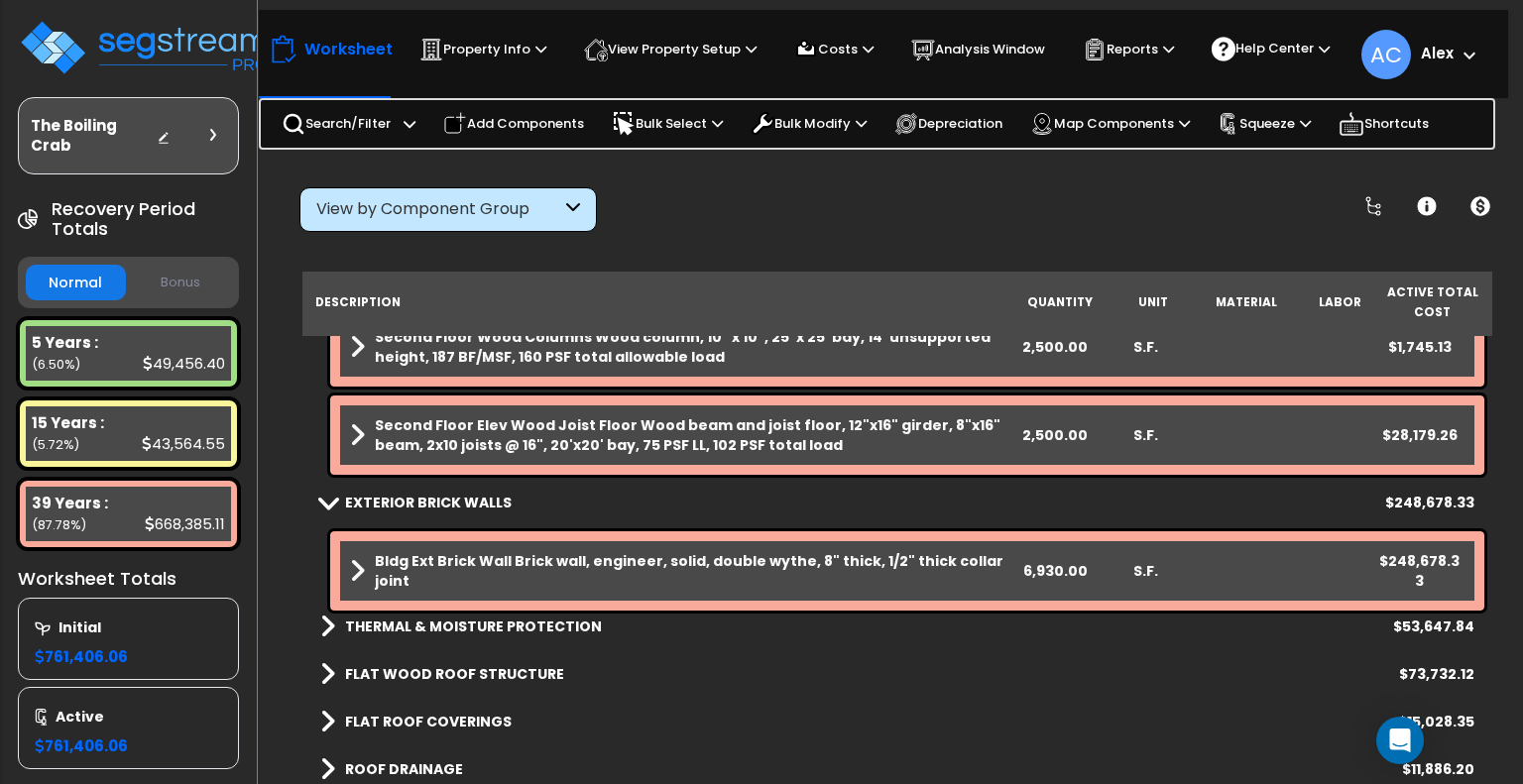 click at bounding box center [327, 626] 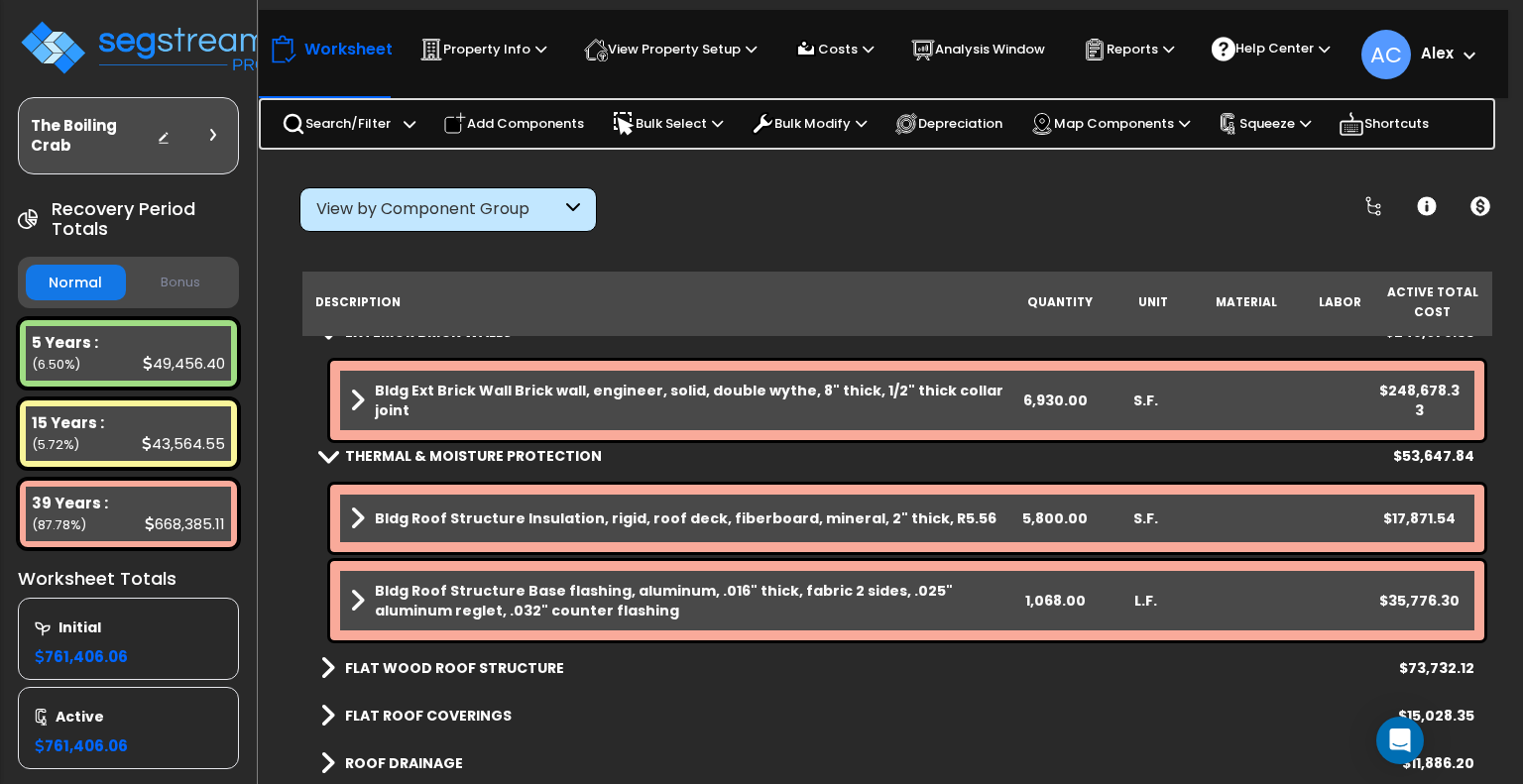 scroll, scrollTop: 345, scrollLeft: 0, axis: vertical 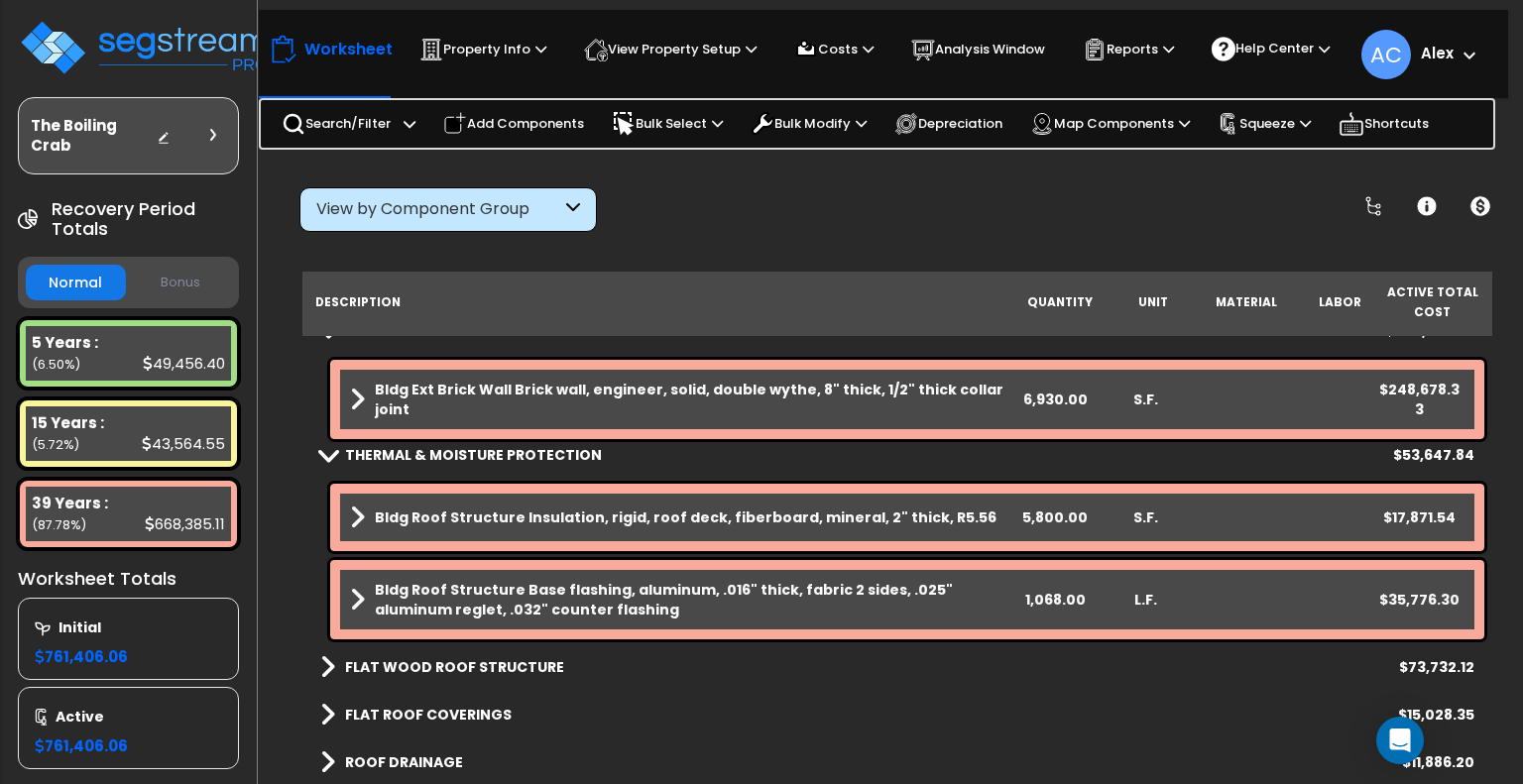 click on "6,930.00" at bounding box center (1056, 399) 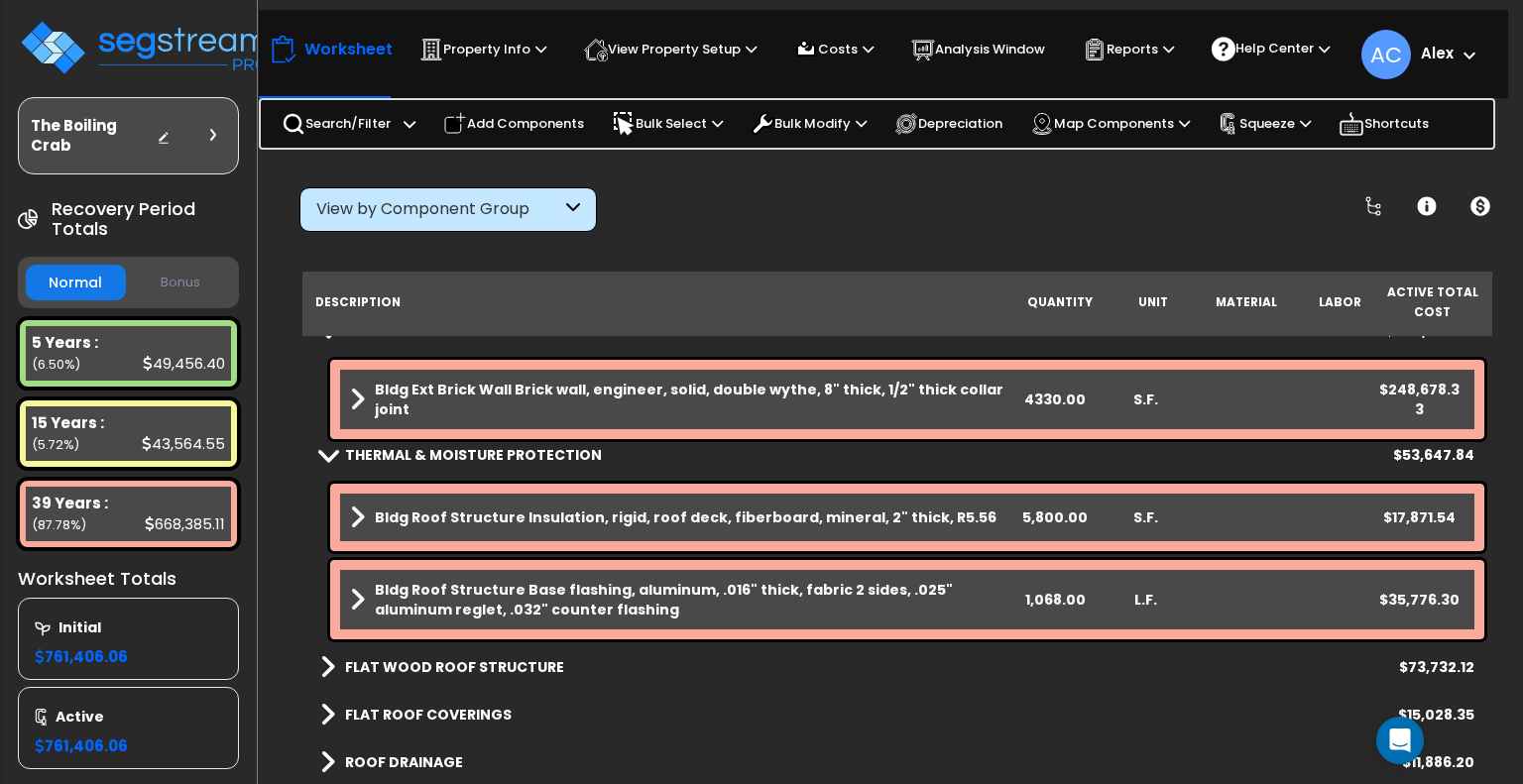 click on "5,800.00" at bounding box center [1056, 517] 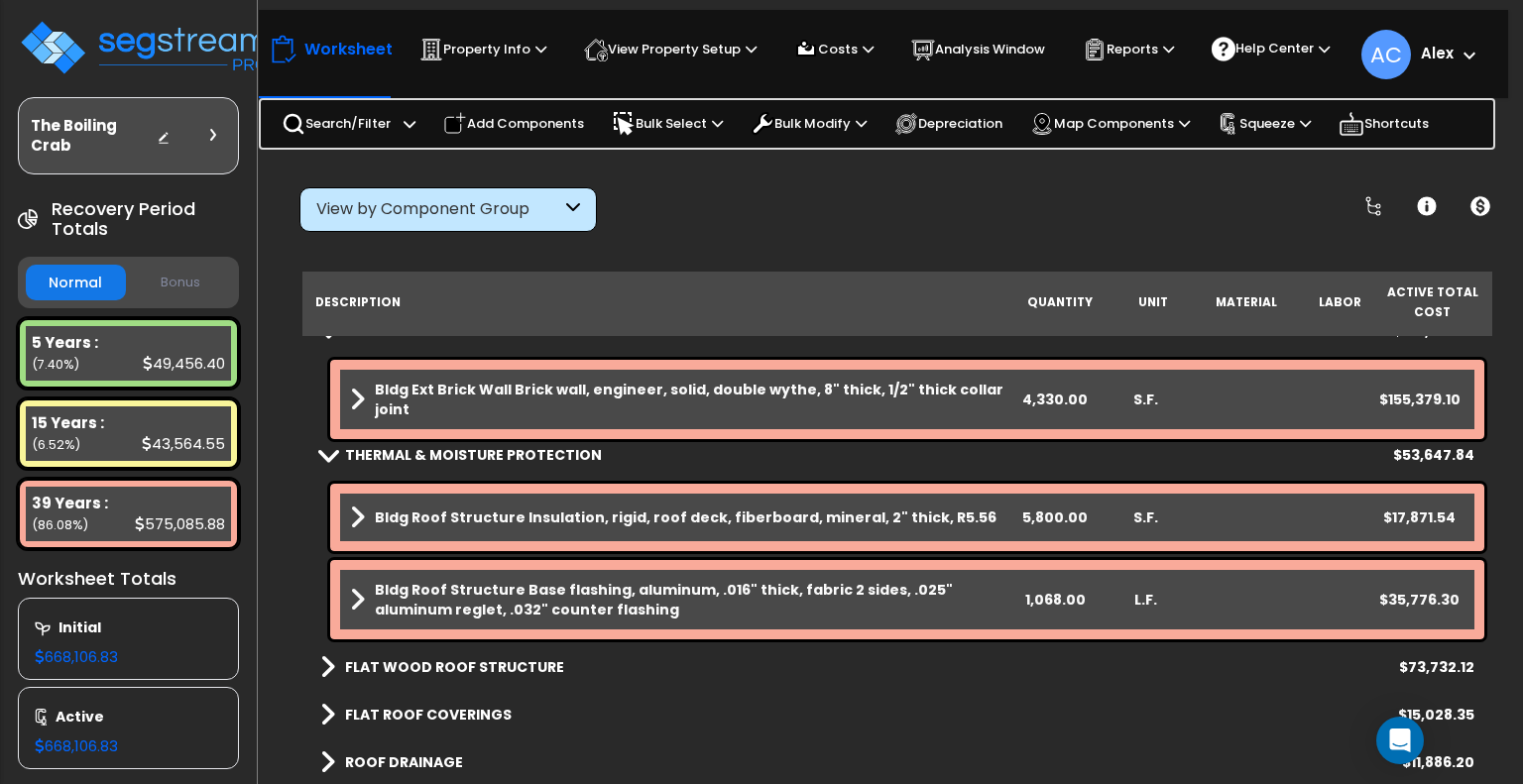 click on "5,800.00" at bounding box center (1056, 517) 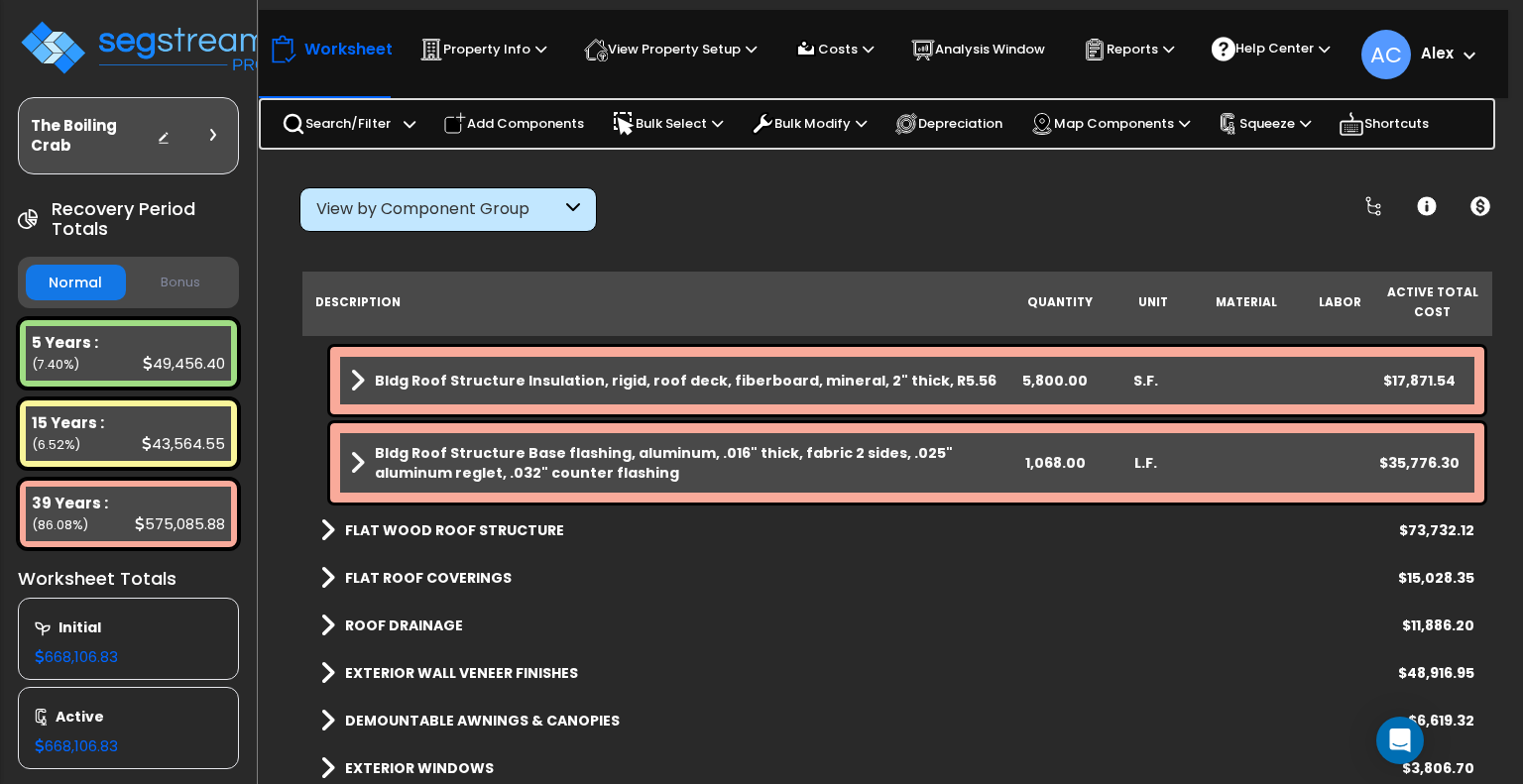 scroll, scrollTop: 484, scrollLeft: 0, axis: vertical 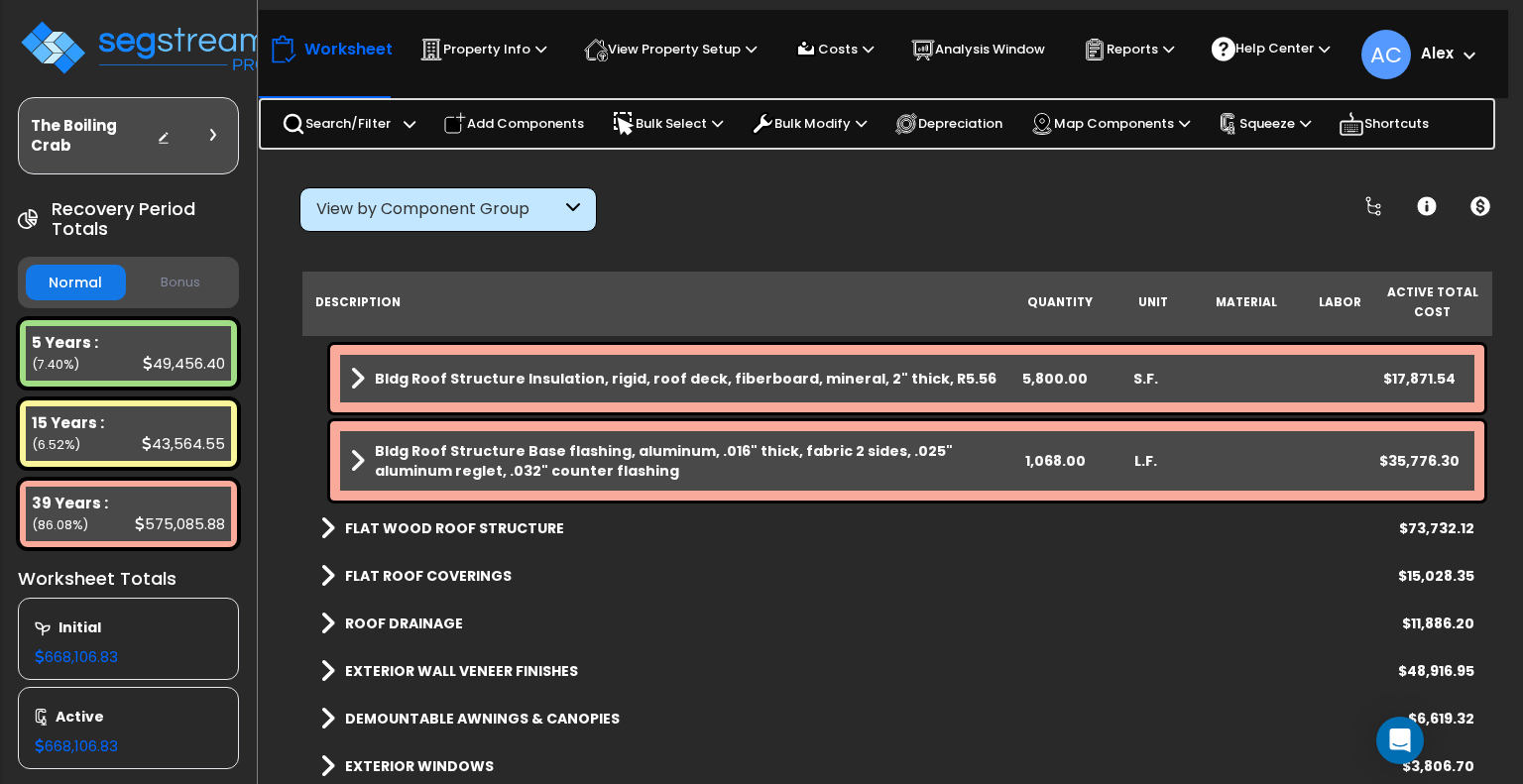 click at bounding box center (327, 528) 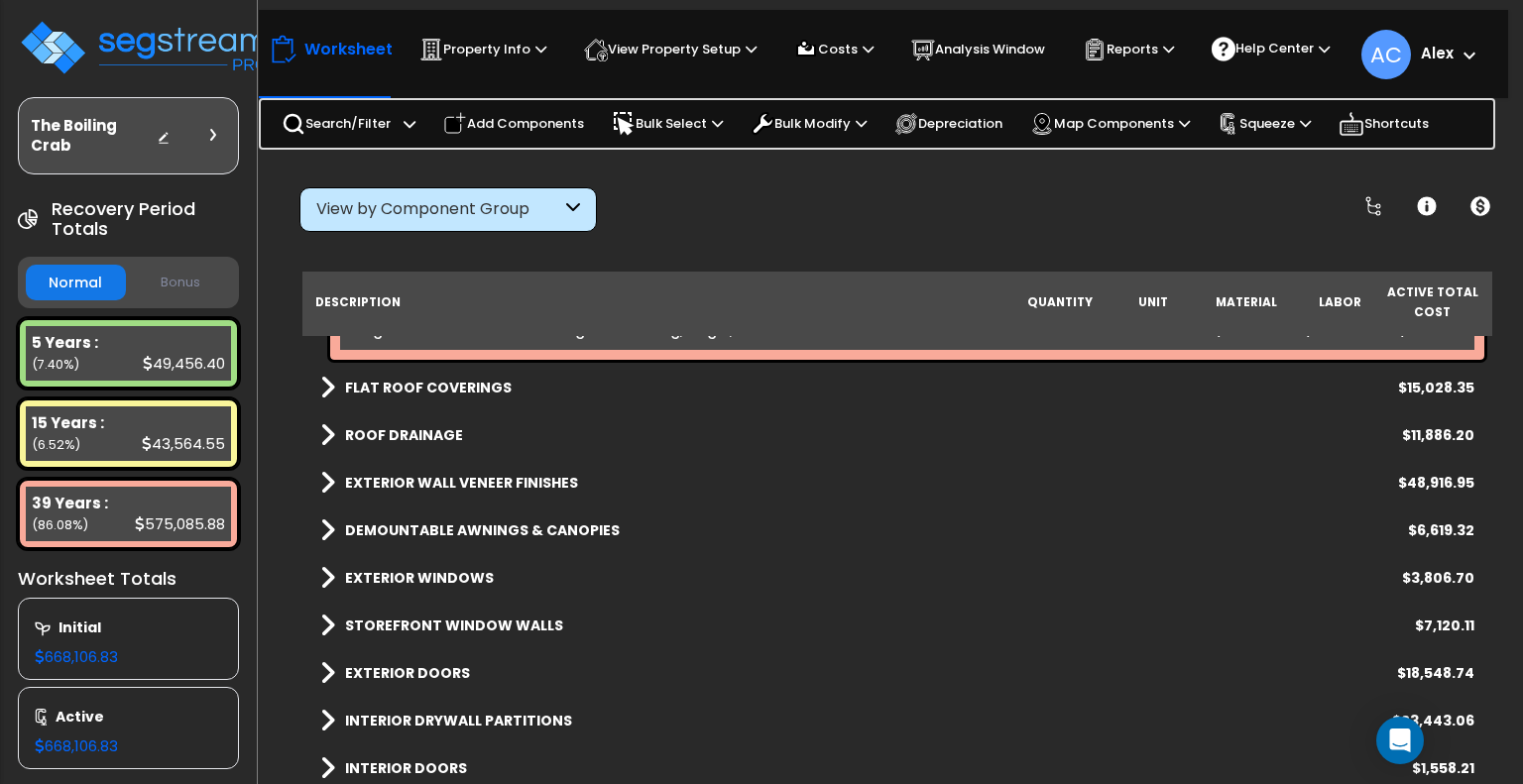 scroll, scrollTop: 700, scrollLeft: 0, axis: vertical 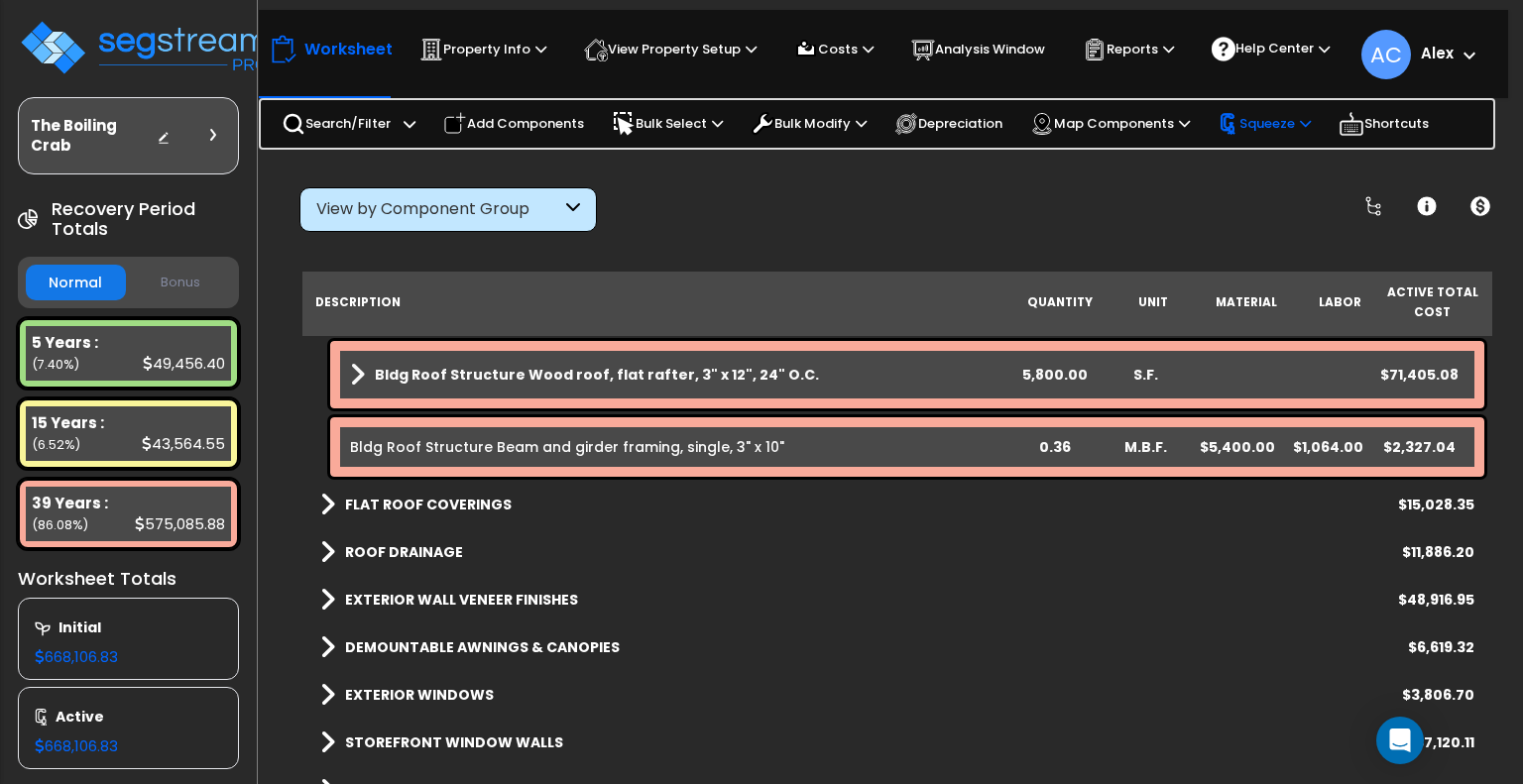 click on "Squeeze" at bounding box center (1264, 124) 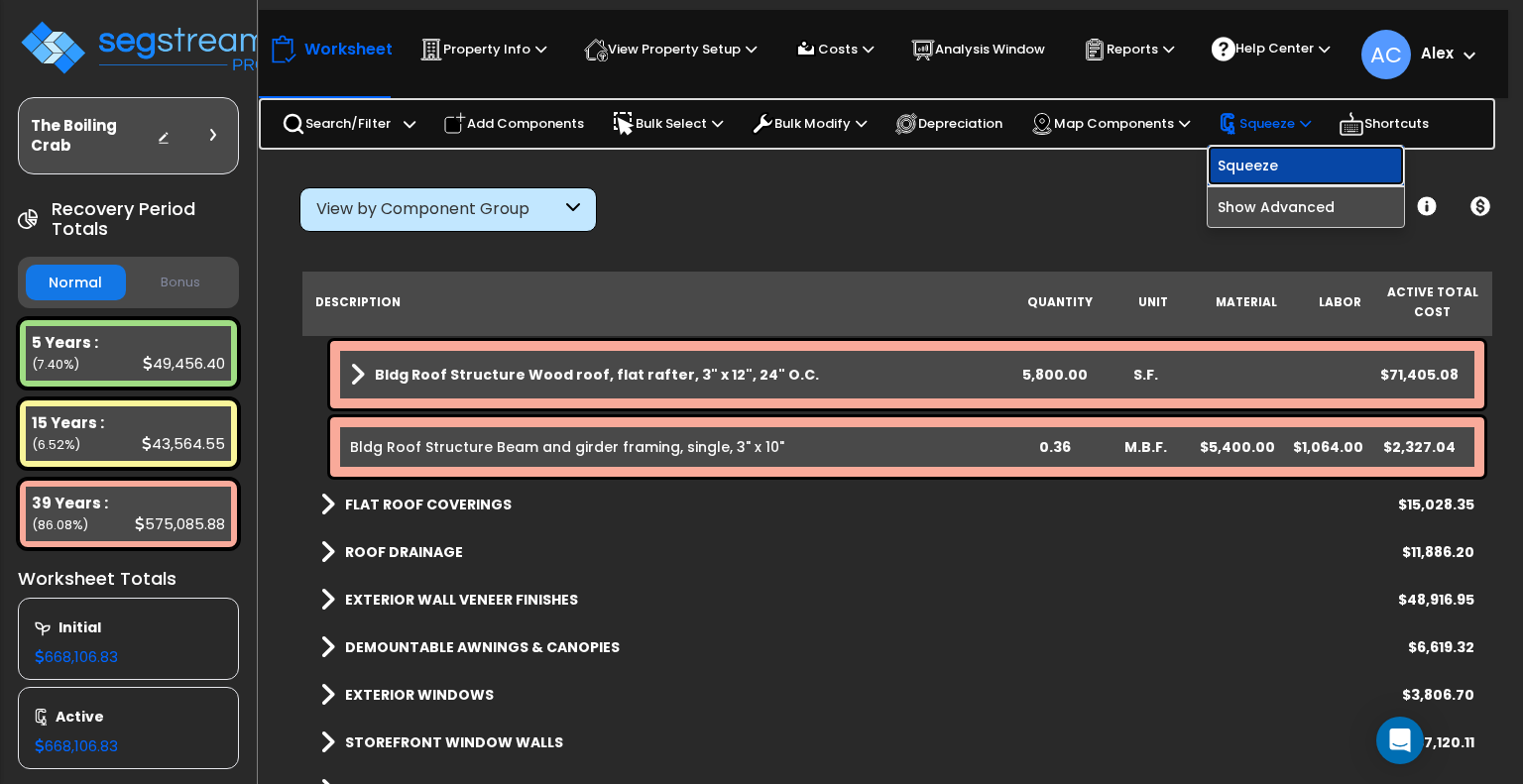 click on "Squeeze" at bounding box center [1306, 166] 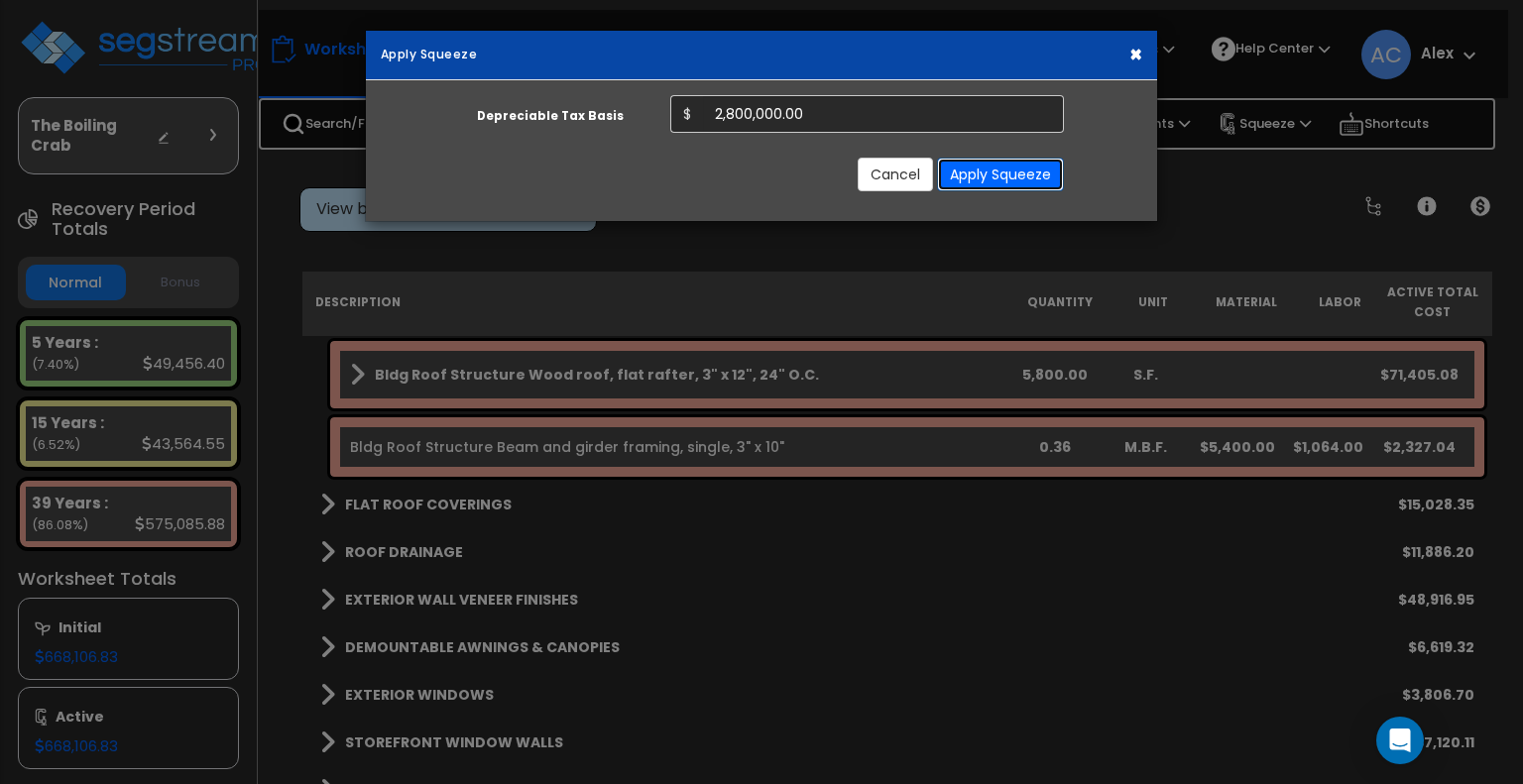 click on "Apply Squeeze" at bounding box center (1000, 174) 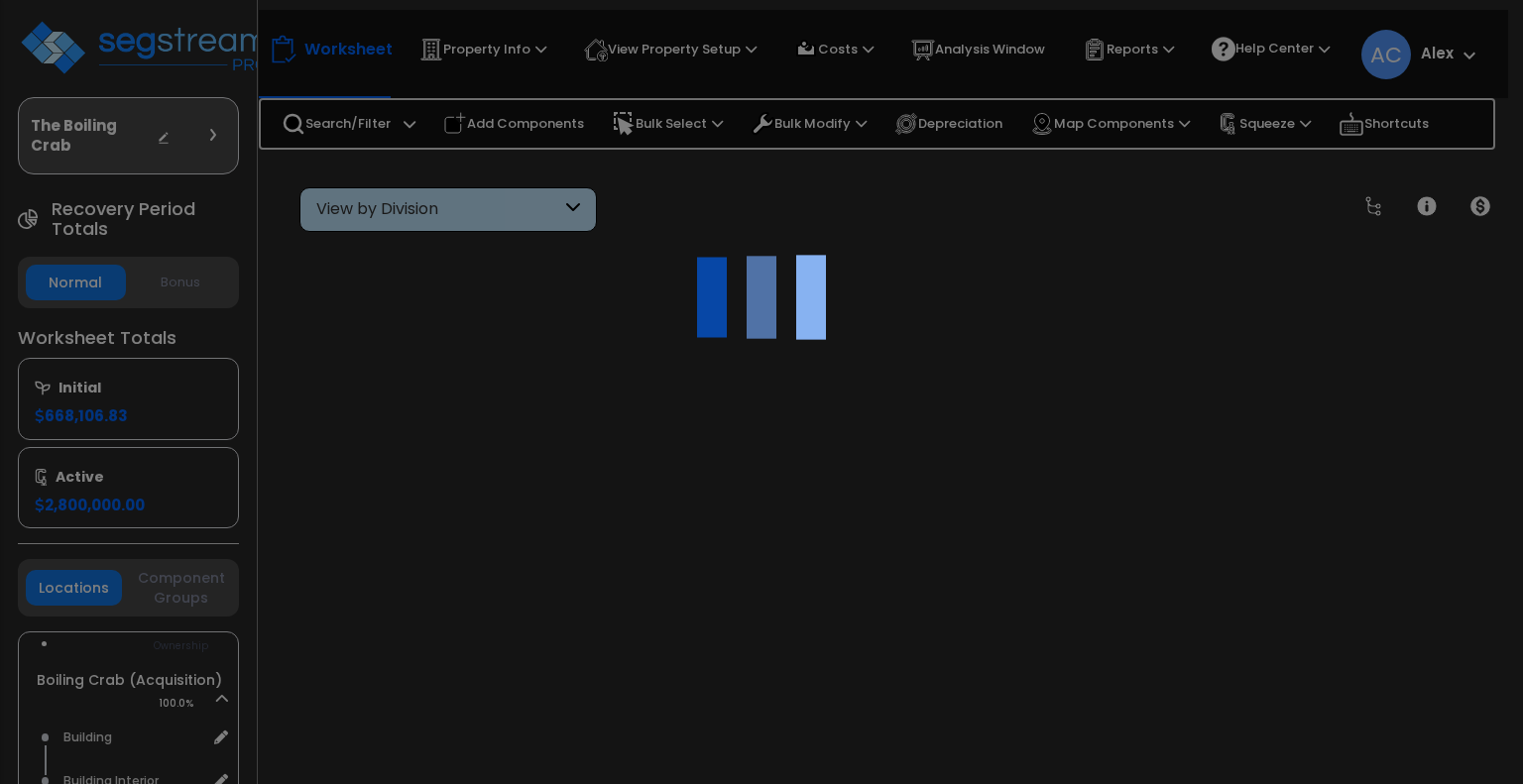 scroll, scrollTop: 0, scrollLeft: 0, axis: both 